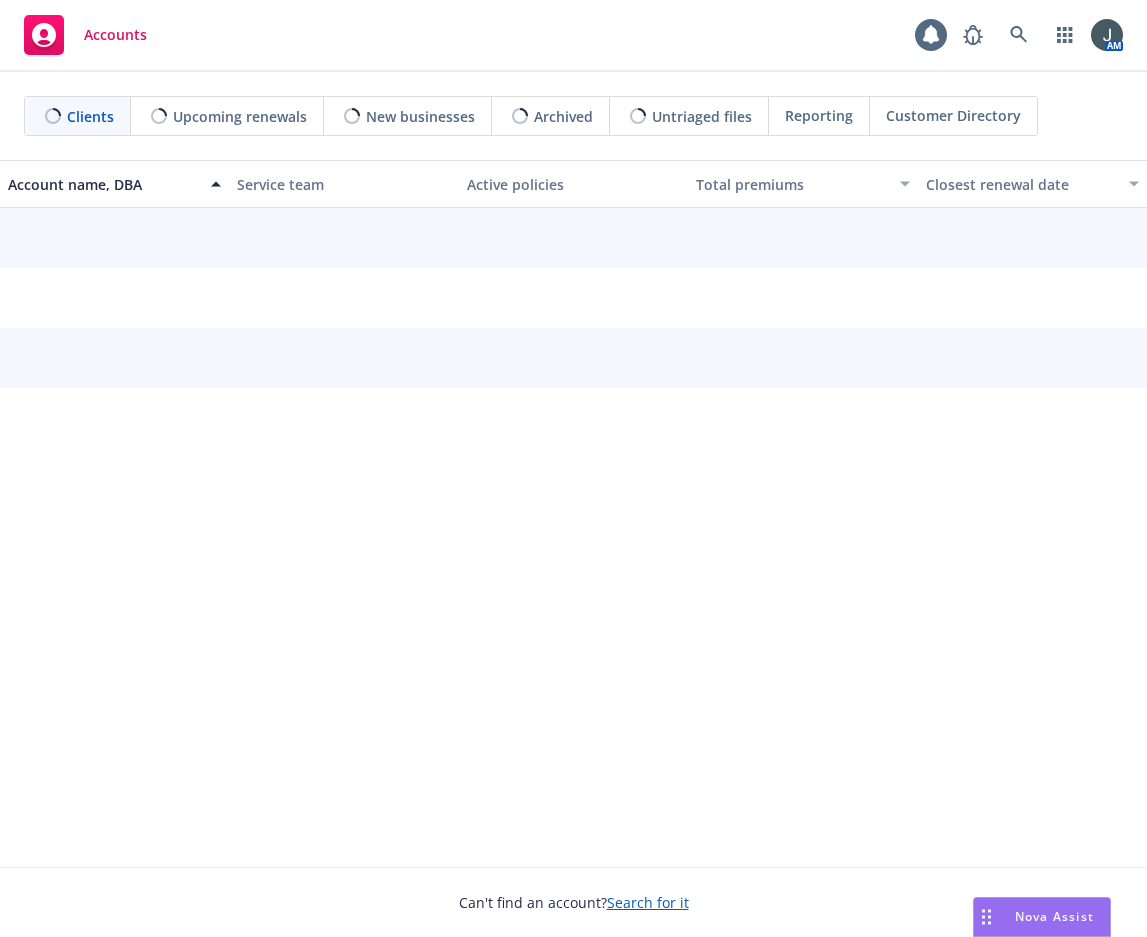 scroll, scrollTop: 0, scrollLeft: 0, axis: both 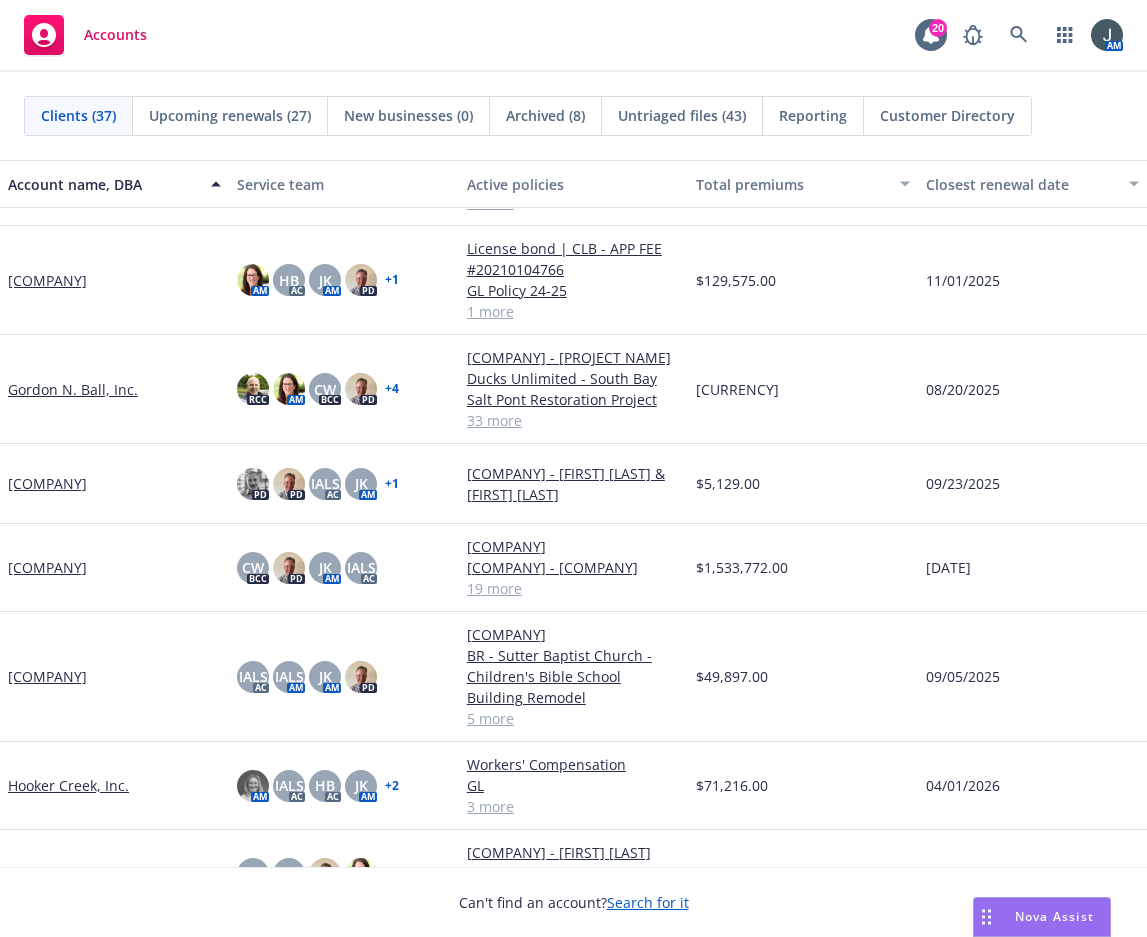click on "Gordon N. Ball, Inc." at bounding box center (73, 389) 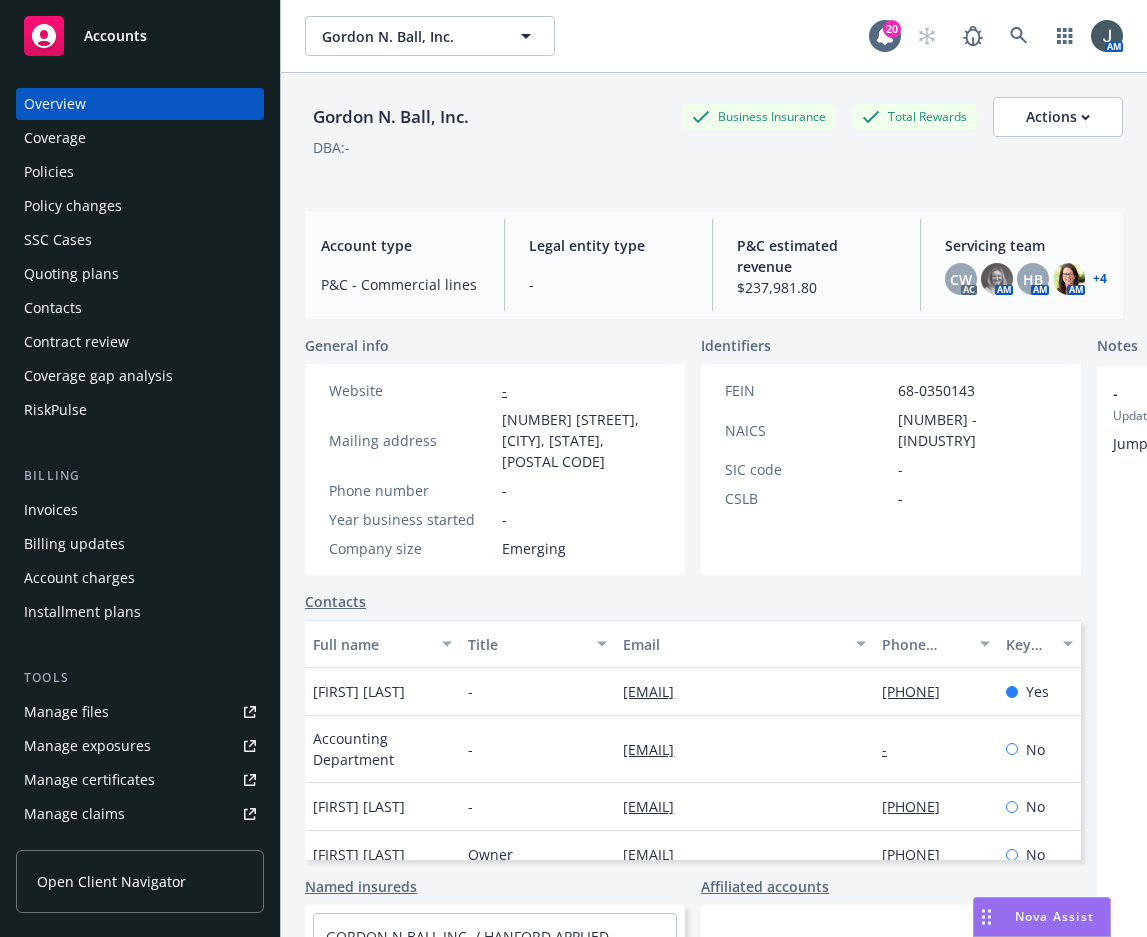 click on "Invoices" at bounding box center (51, 510) 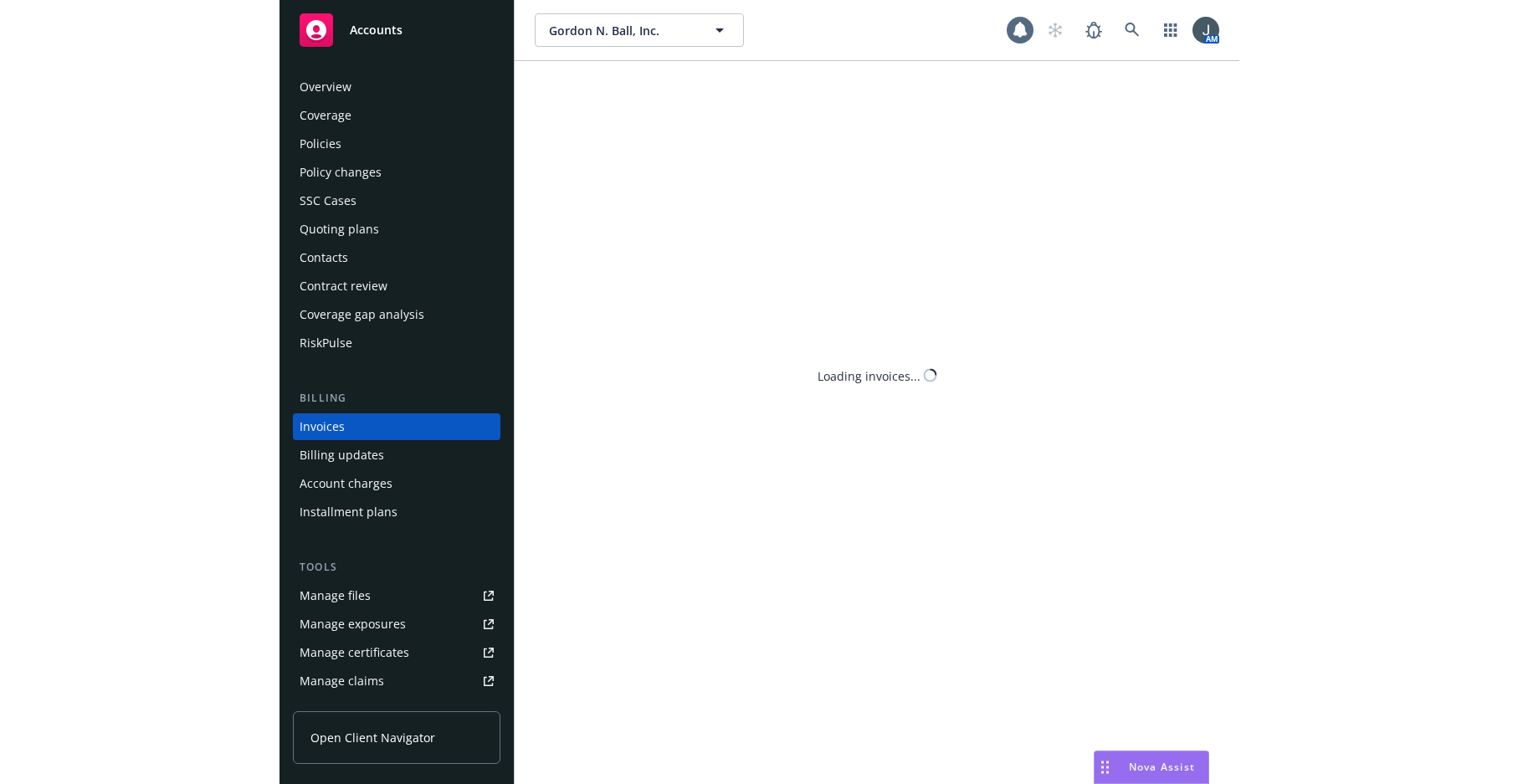 scroll, scrollTop: 8, scrollLeft: 0, axis: vertical 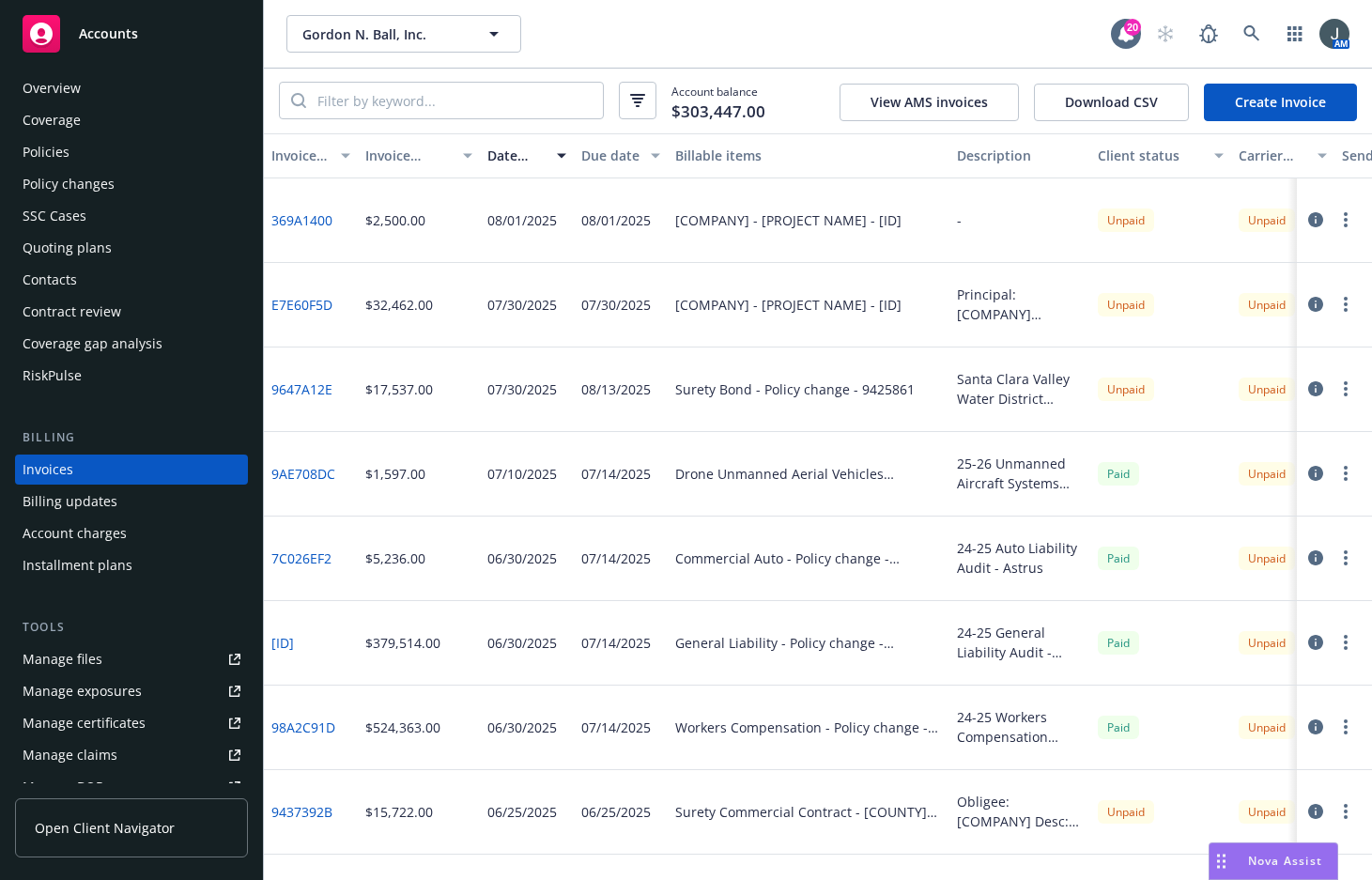 click at bounding box center [1316, 642] 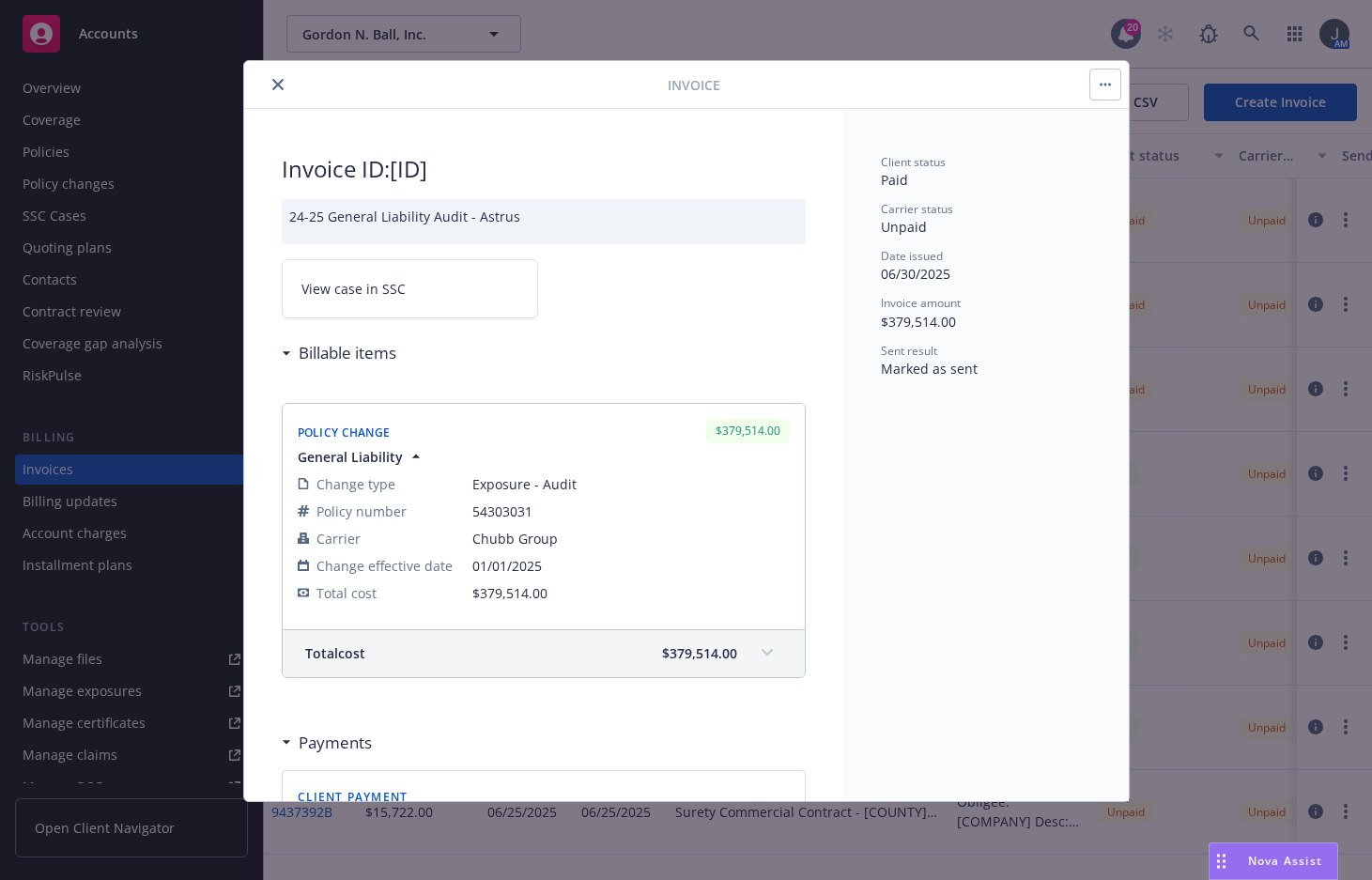 click on "View case in SSC" at bounding box center (409, 288) 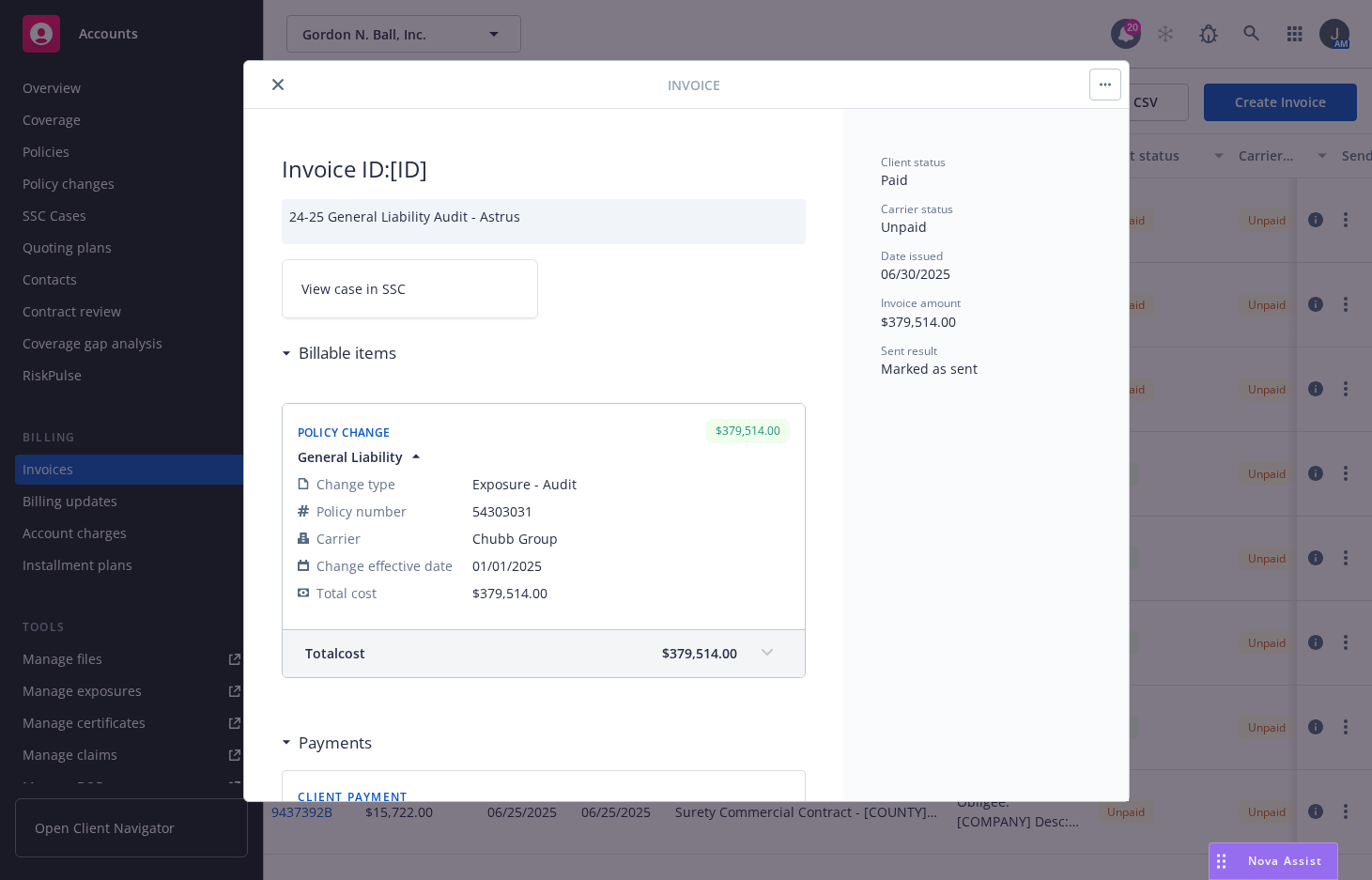 click at bounding box center [278, 85] 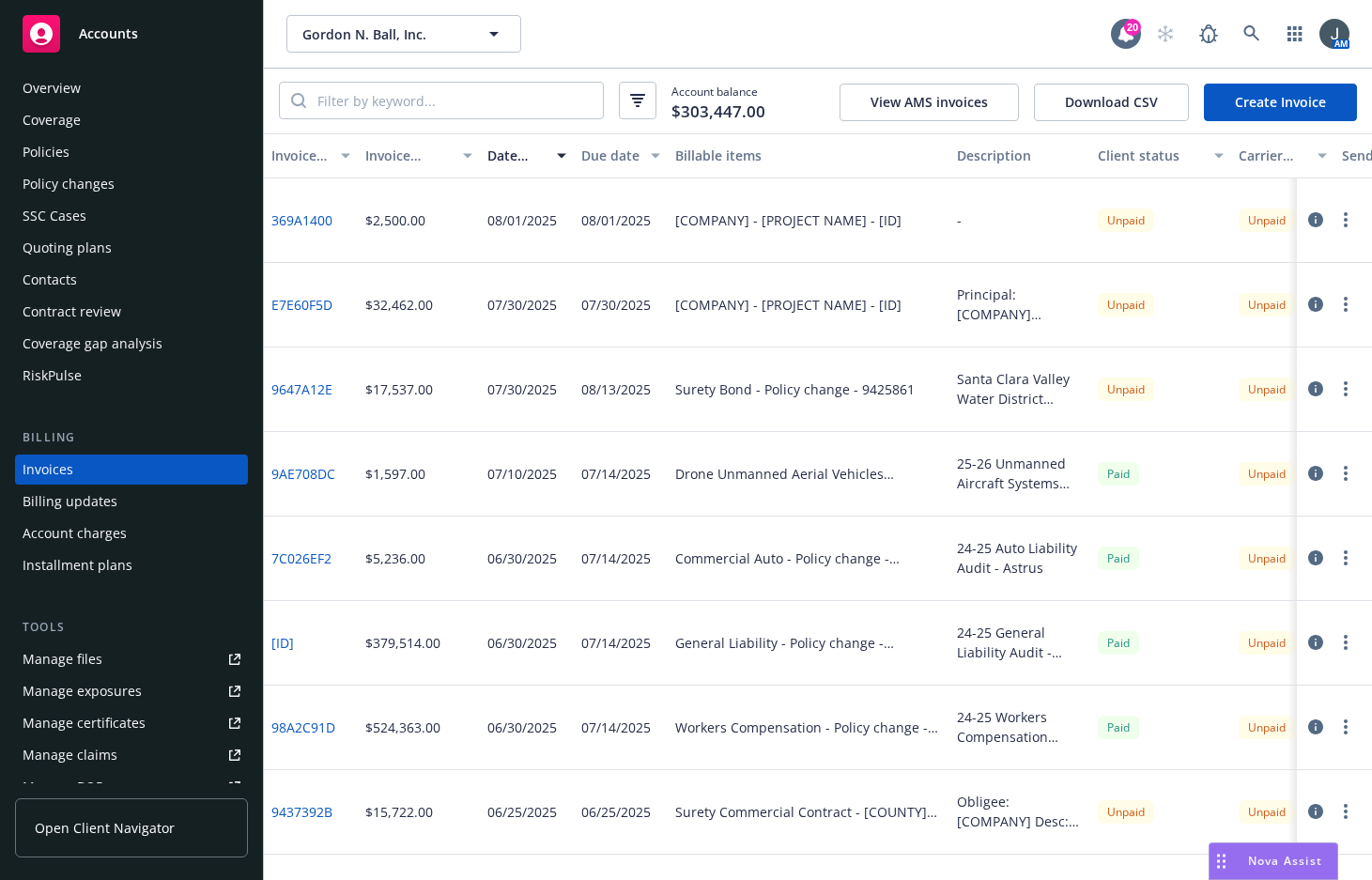 click 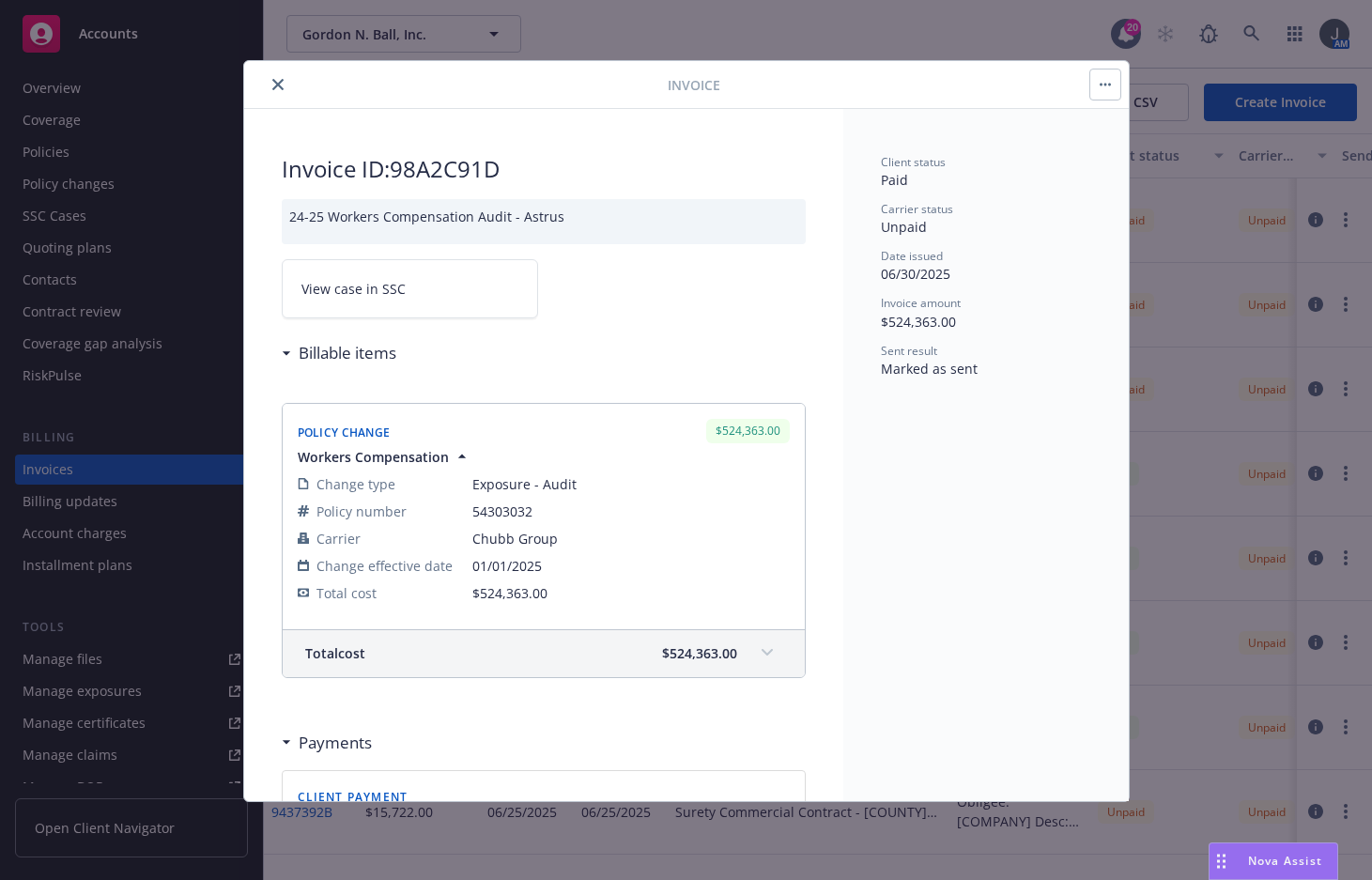 click on "View case in SSC" at bounding box center [409, 288] 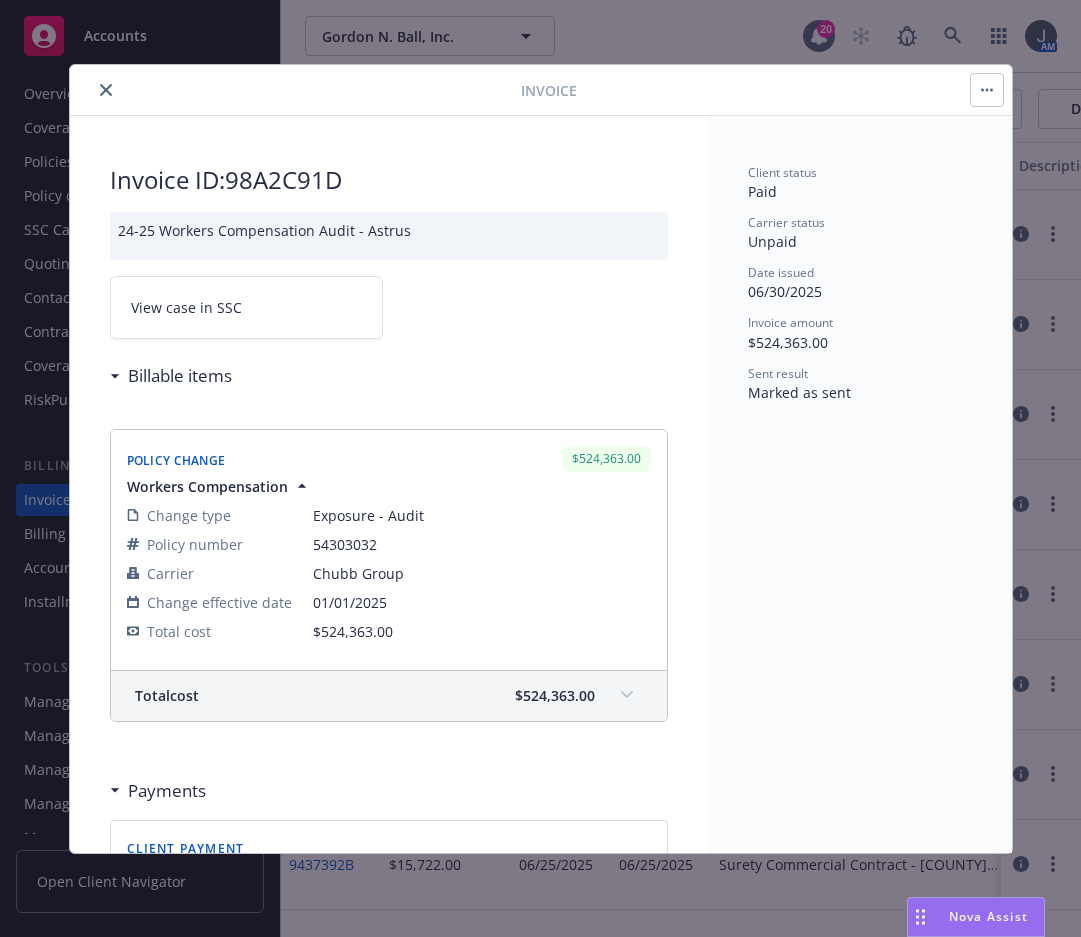 click at bounding box center [106, 90] 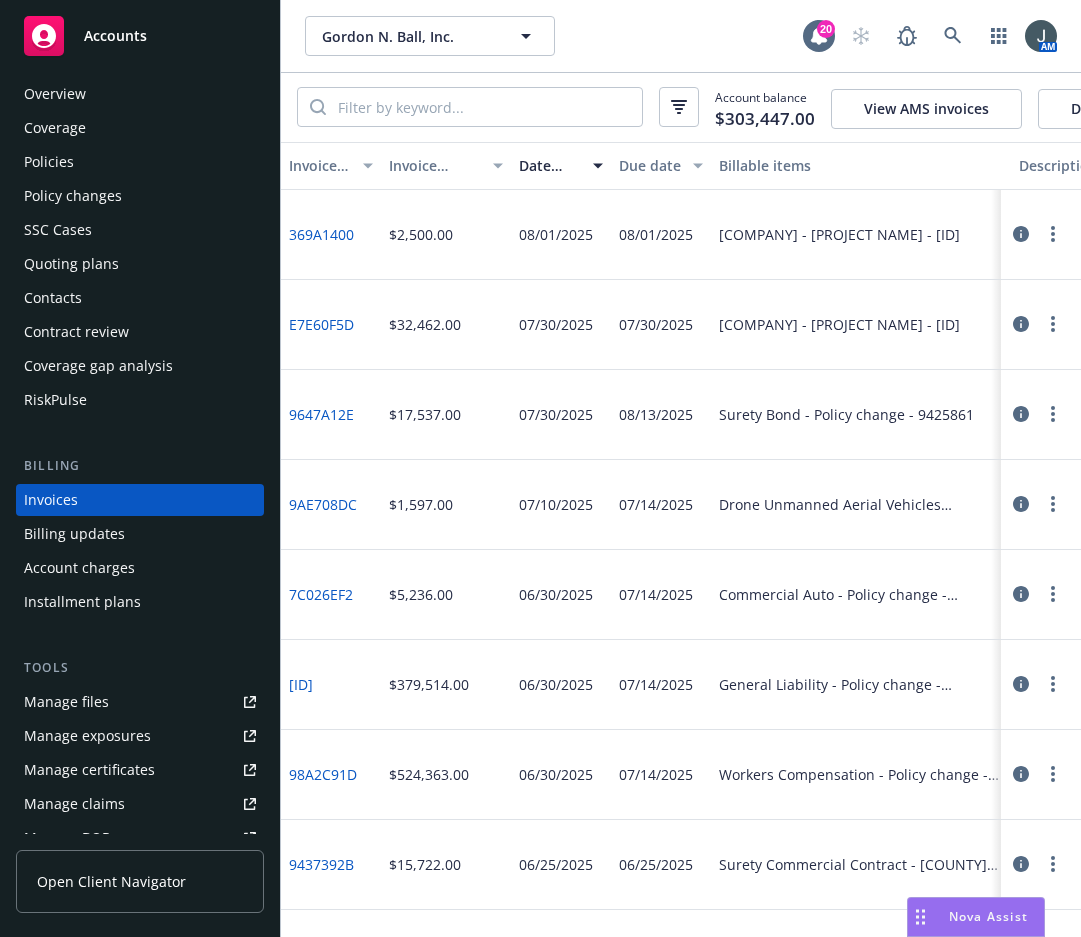 click on "Accounts" at bounding box center [140, 36] 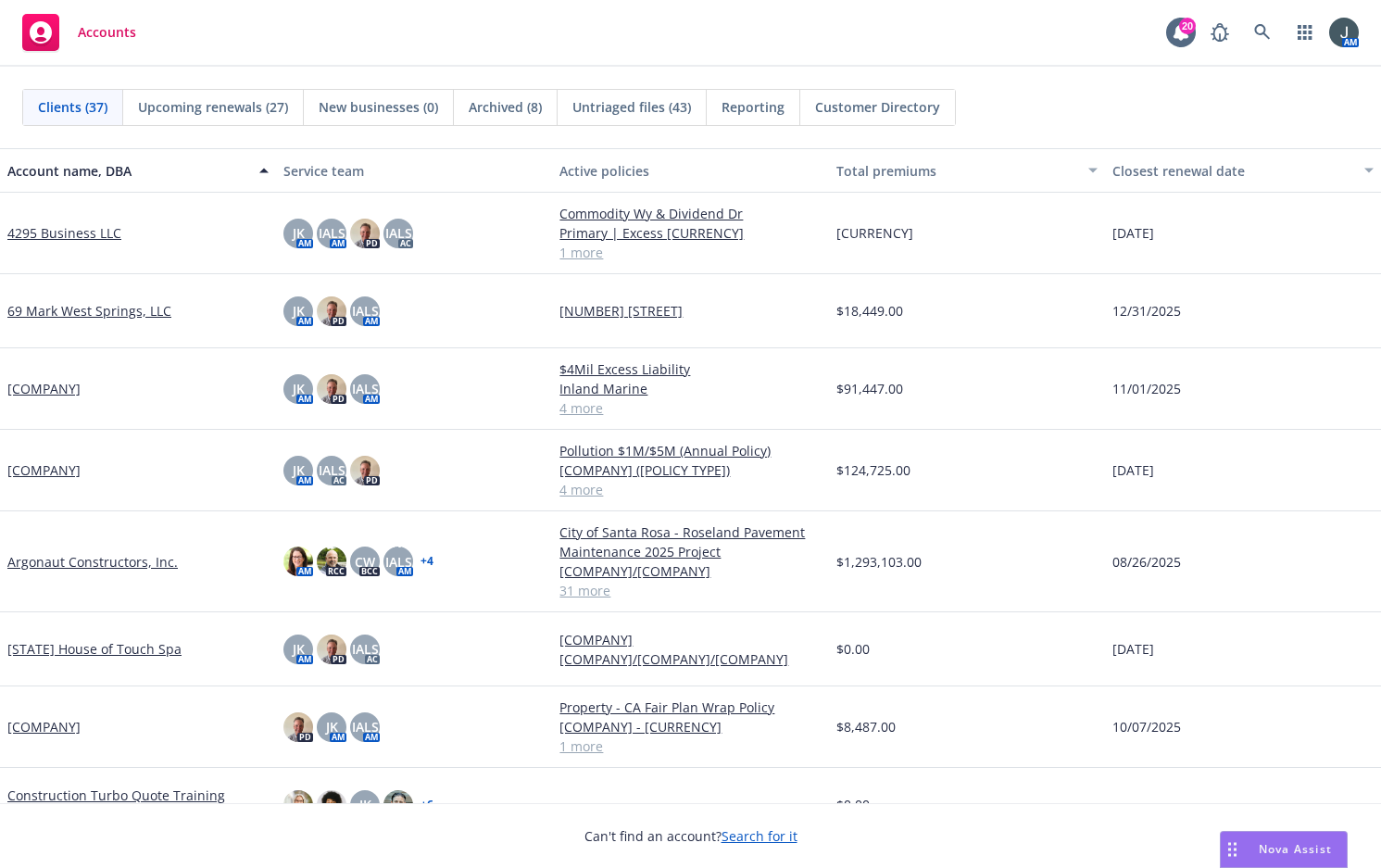 click on "Untriaged files (43)" at bounding box center [632, 107] 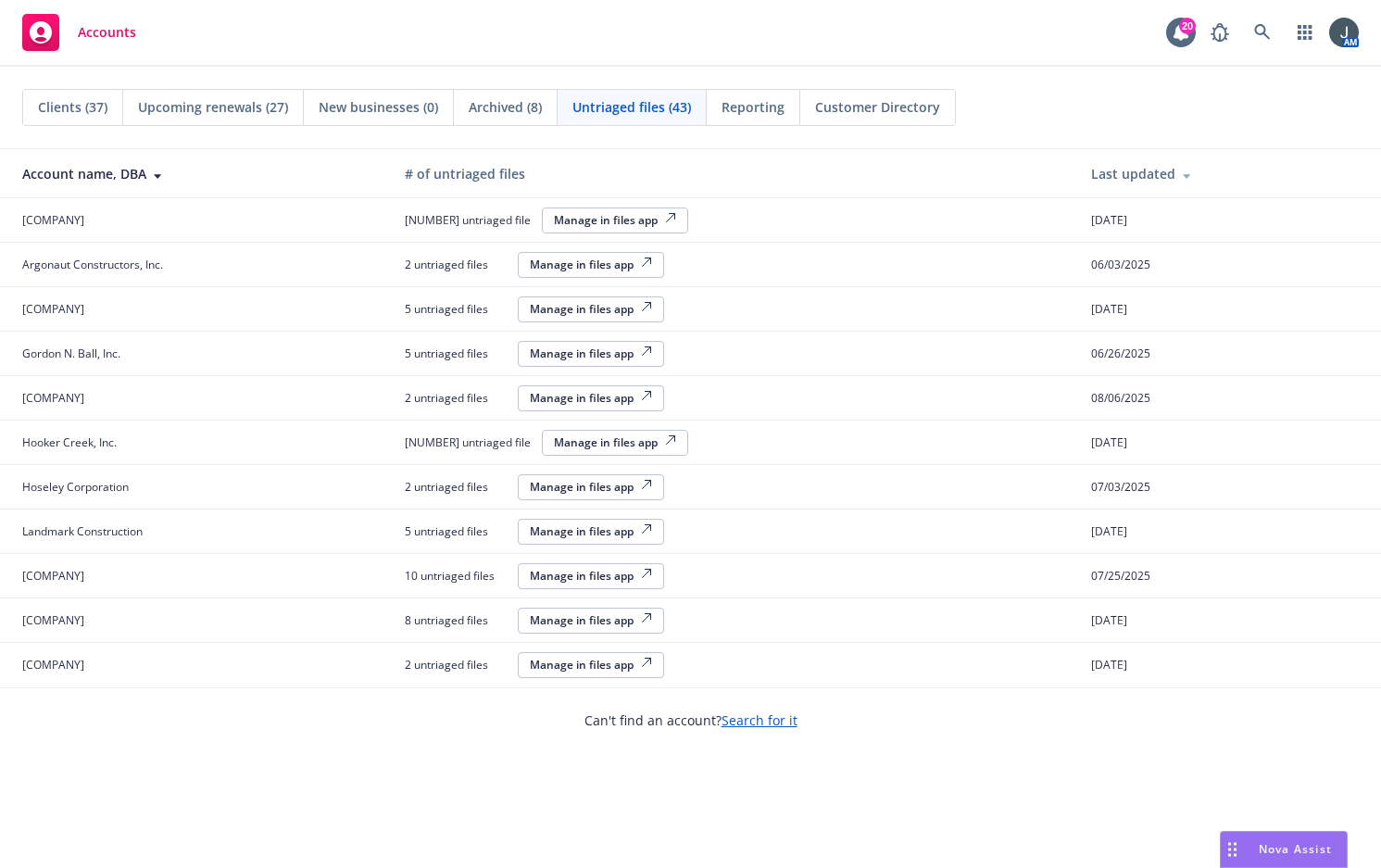 click on "Manage in files app" at bounding box center (591, 264) 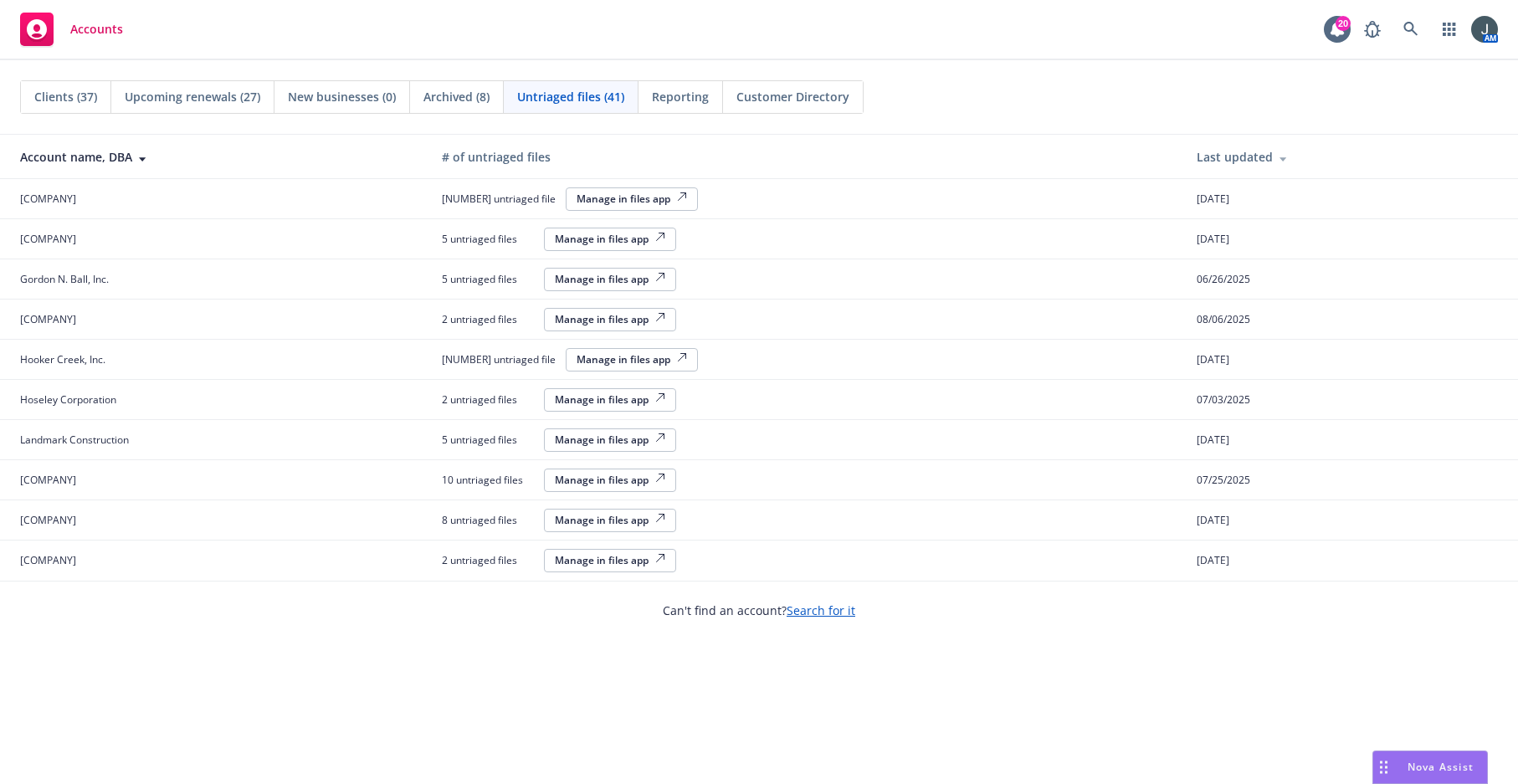 click on "Manage in files app" at bounding box center [610, 479] 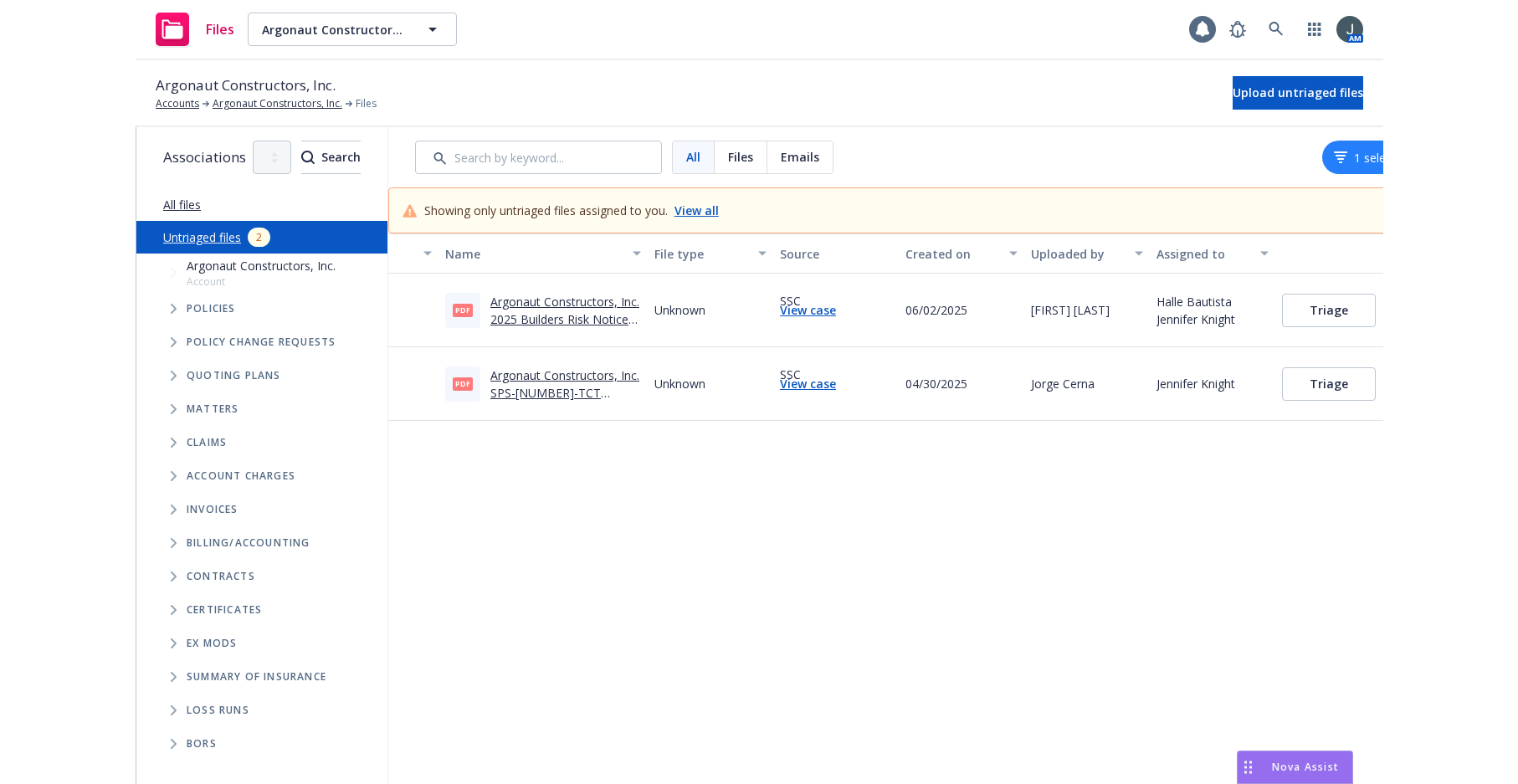 scroll, scrollTop: 0, scrollLeft: 0, axis: both 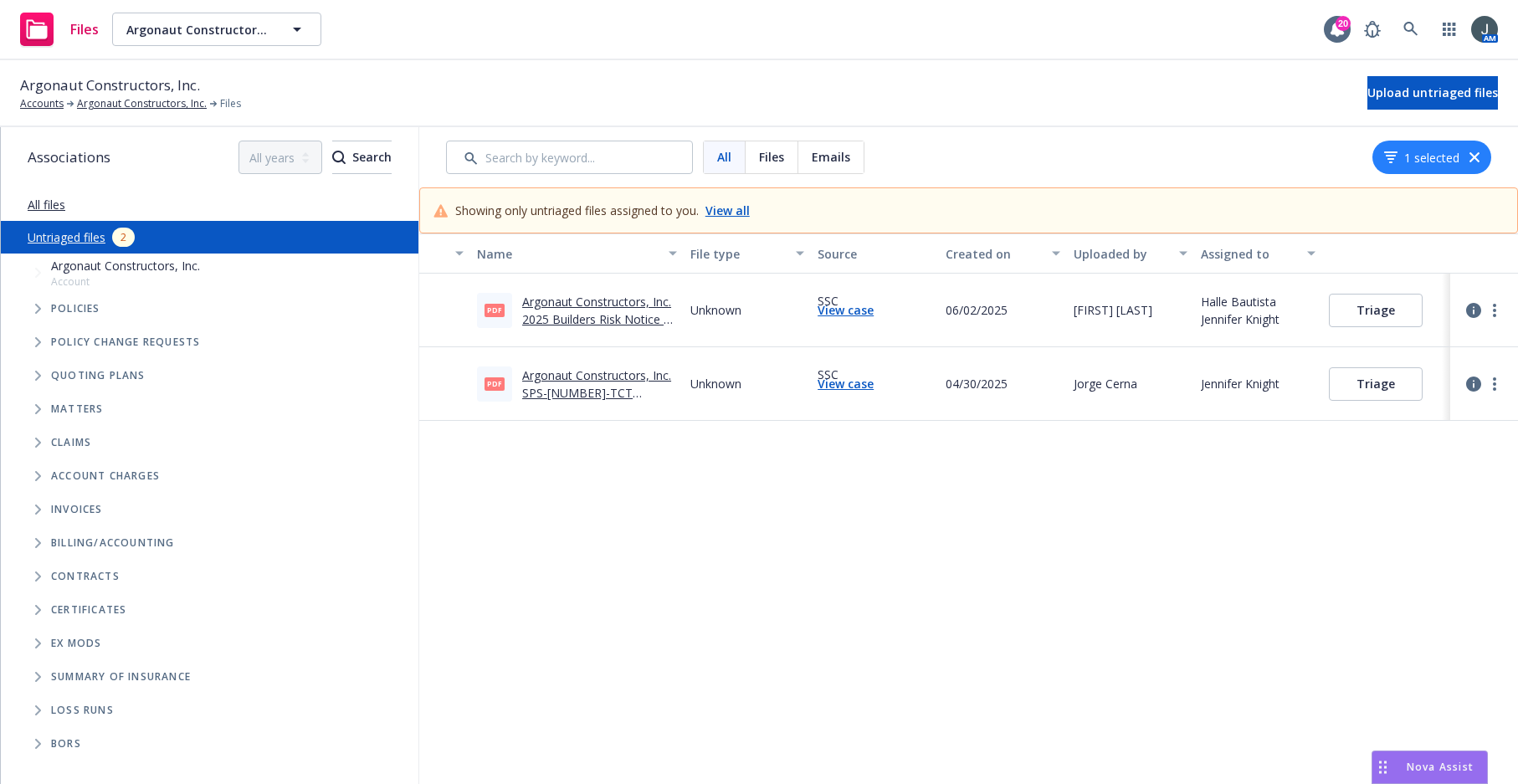 click on "Argonaut Constructors, Inc. SPS-1X423319-TCT Nonrenewal.pdf" at bounding box center (597, 392) 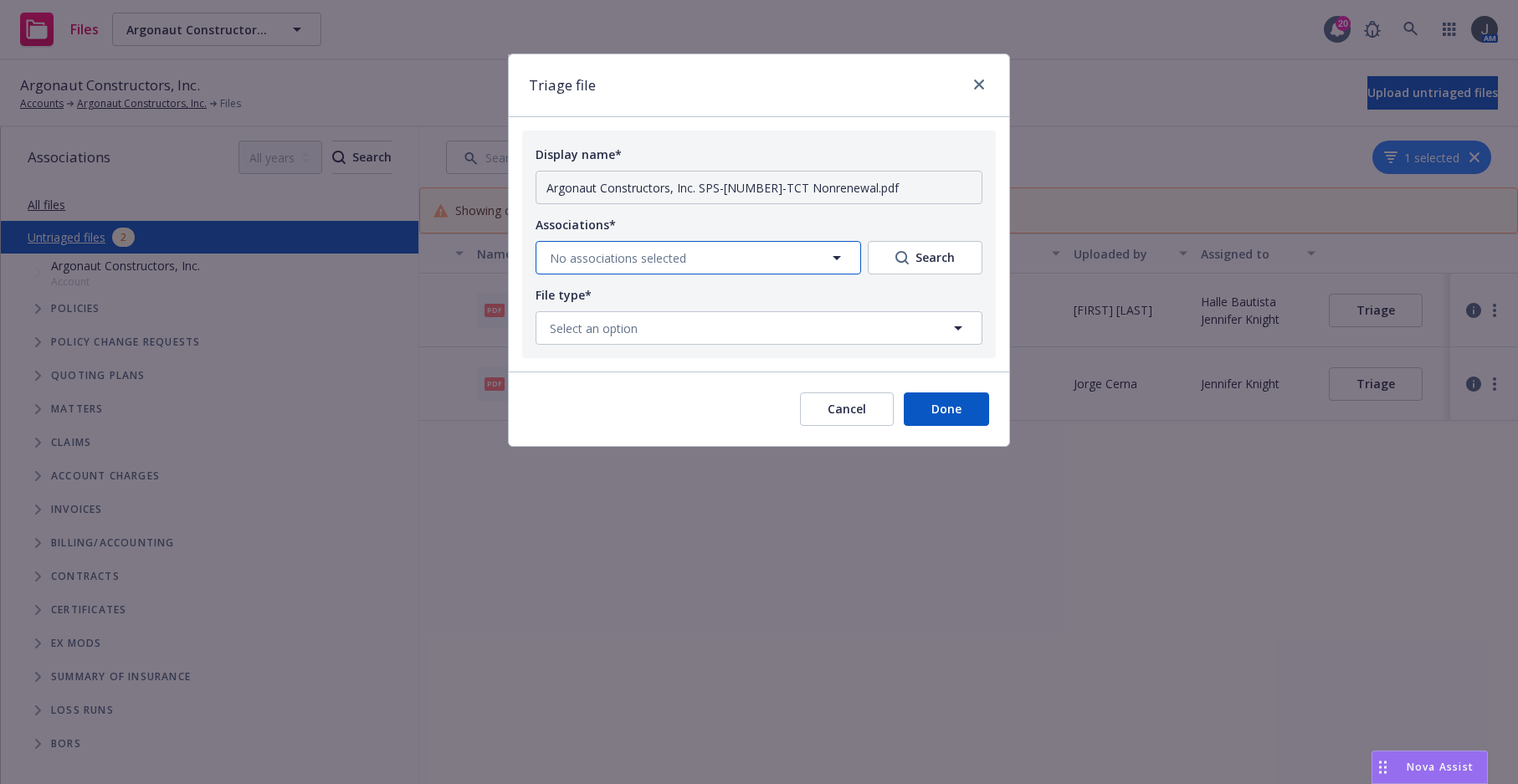 click 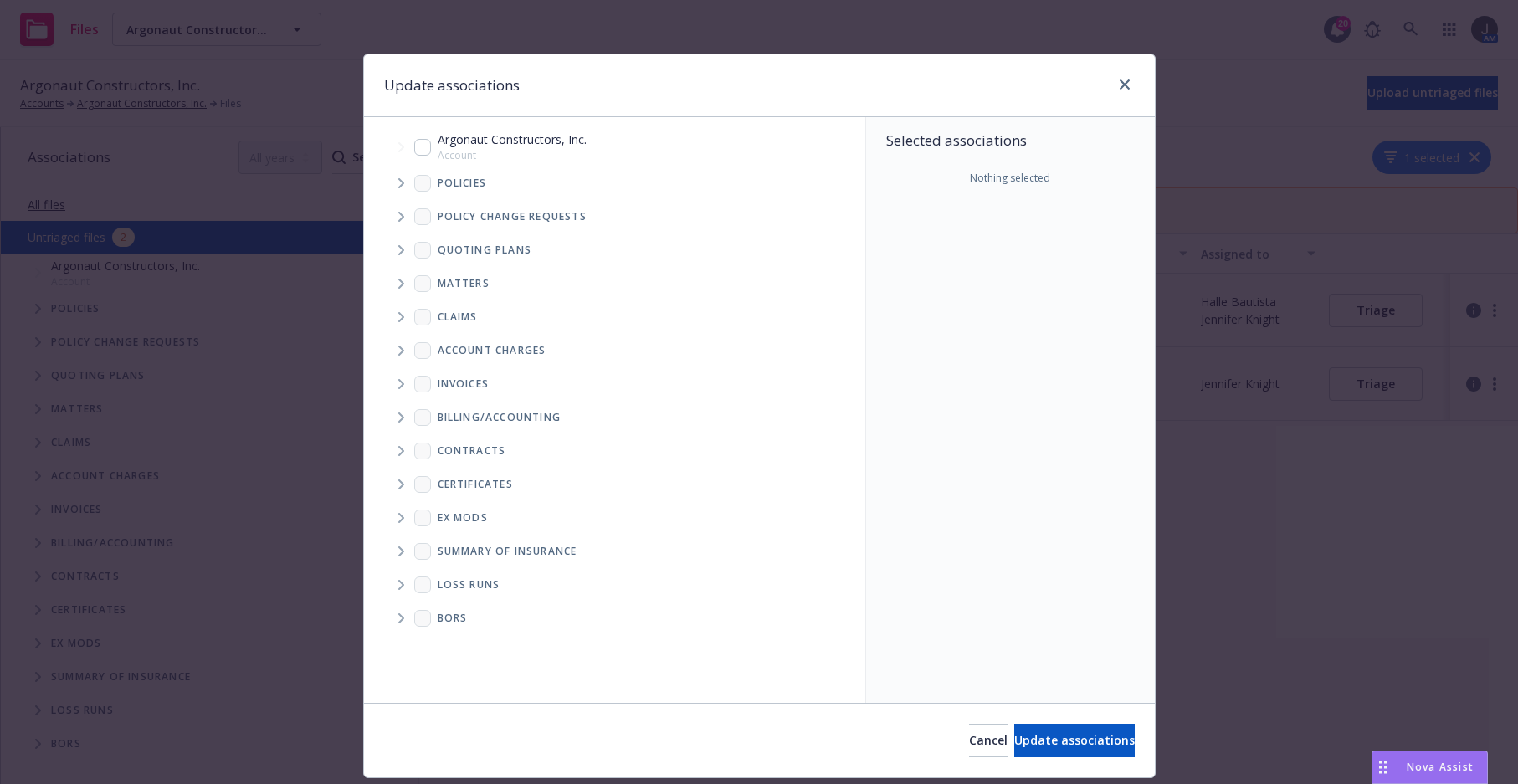 click 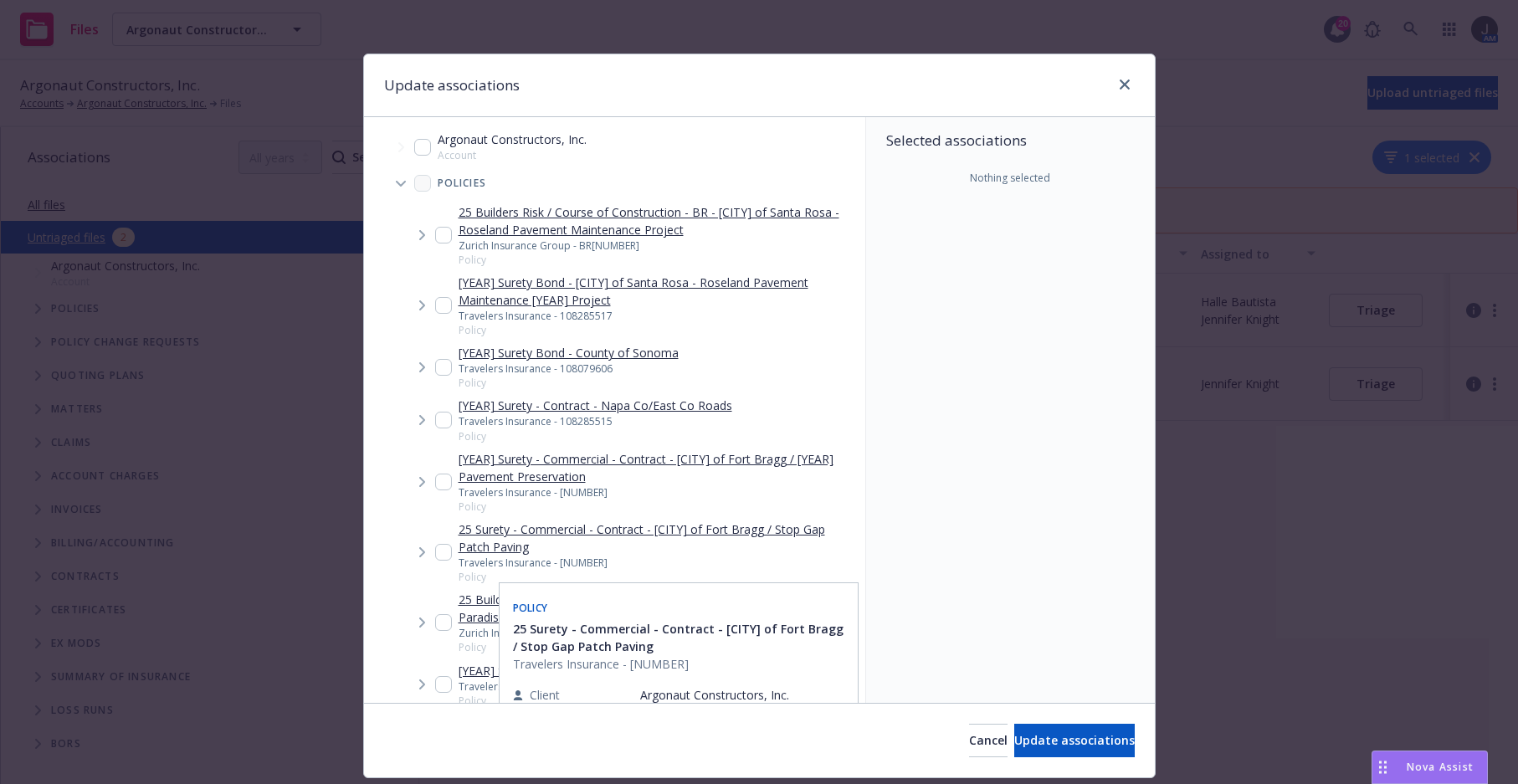 scroll, scrollTop: 391, scrollLeft: 0, axis: vertical 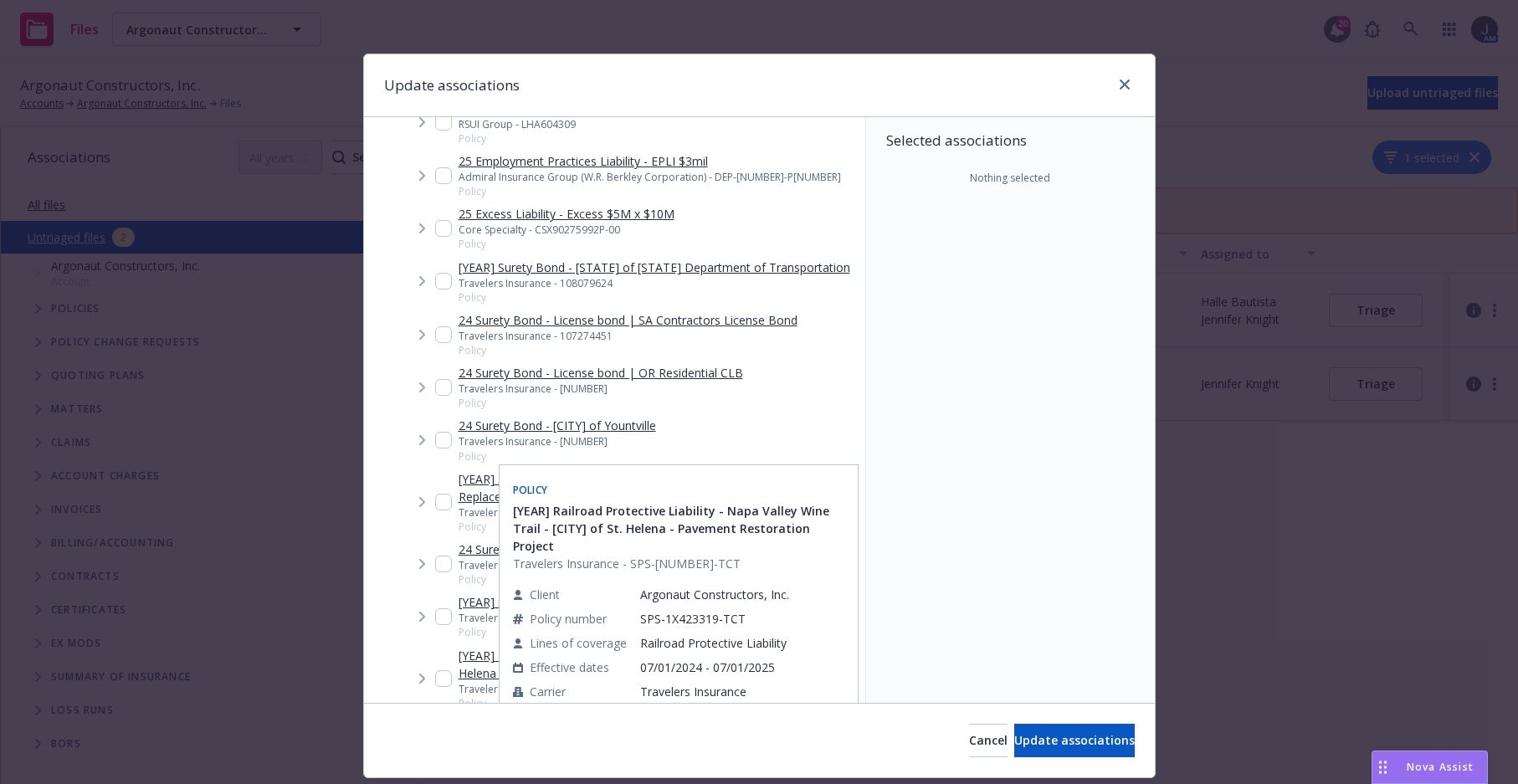 click on "24 Railroad Protective Liability - Napa Valley Wine Trail - City of St. Helena - Pavement Restoration Project Travelers Insurance - SPS-1X423319-TCT Policy" at bounding box center [647, 679] 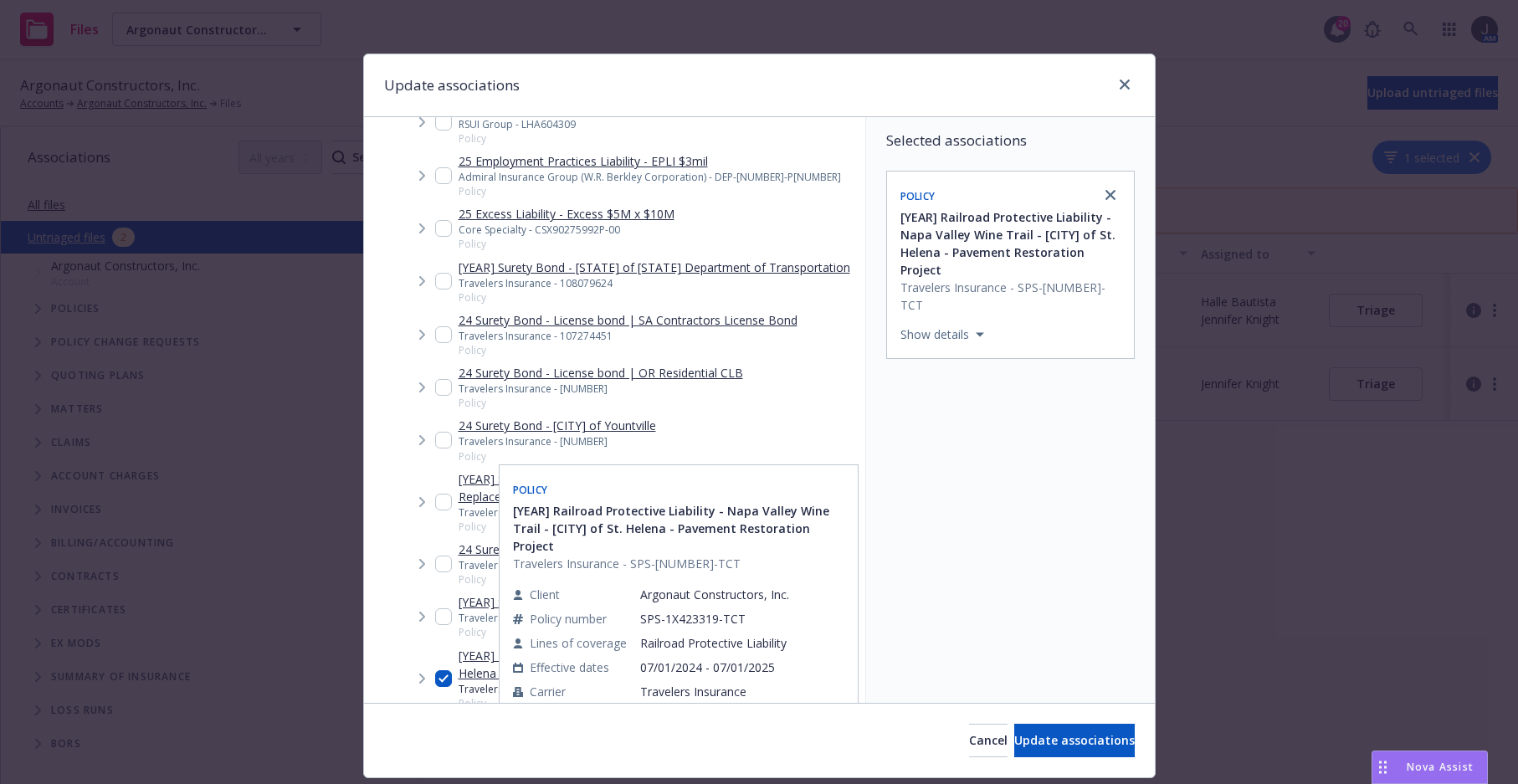 checkbox on "true" 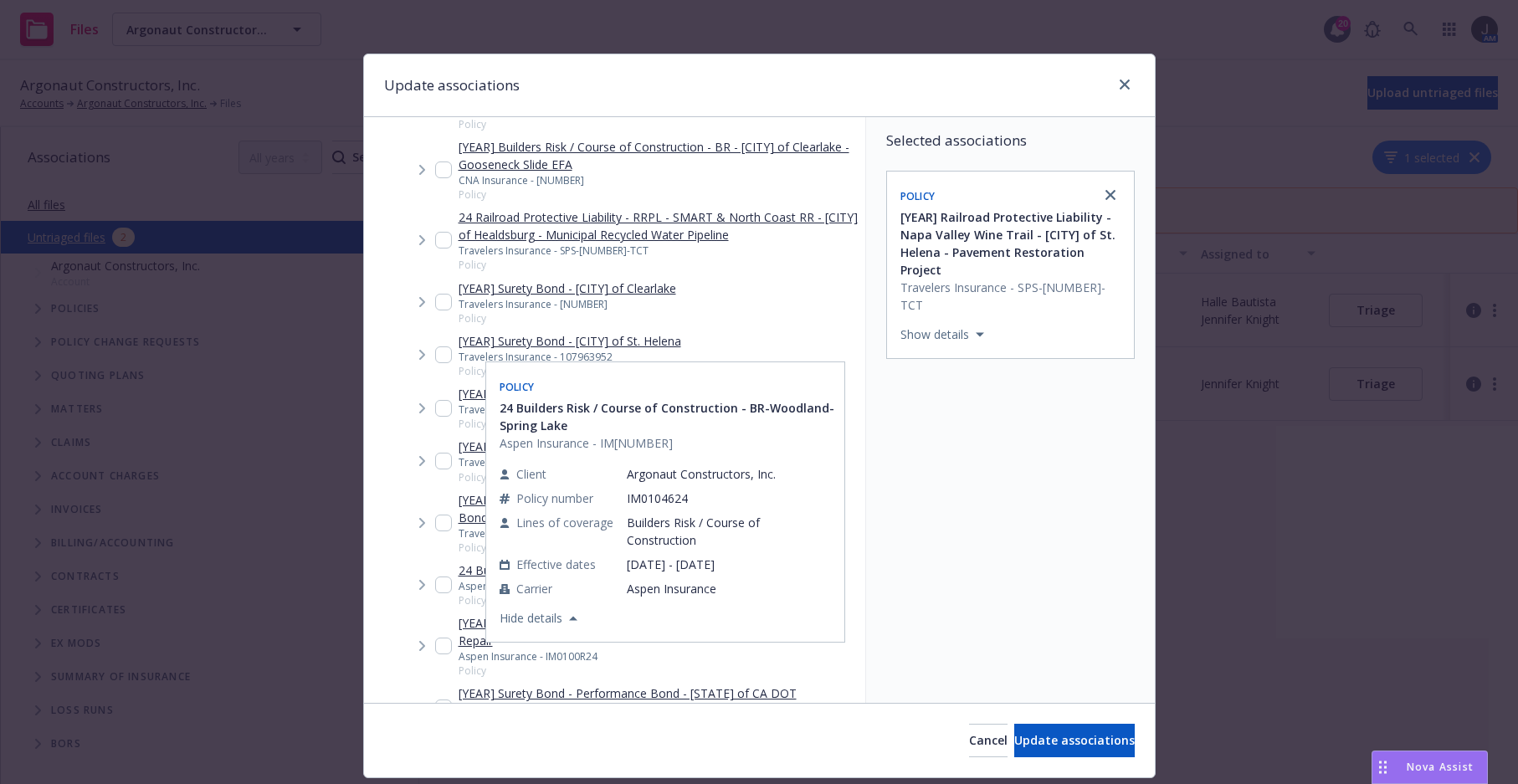 scroll, scrollTop: 2321, scrollLeft: 0, axis: vertical 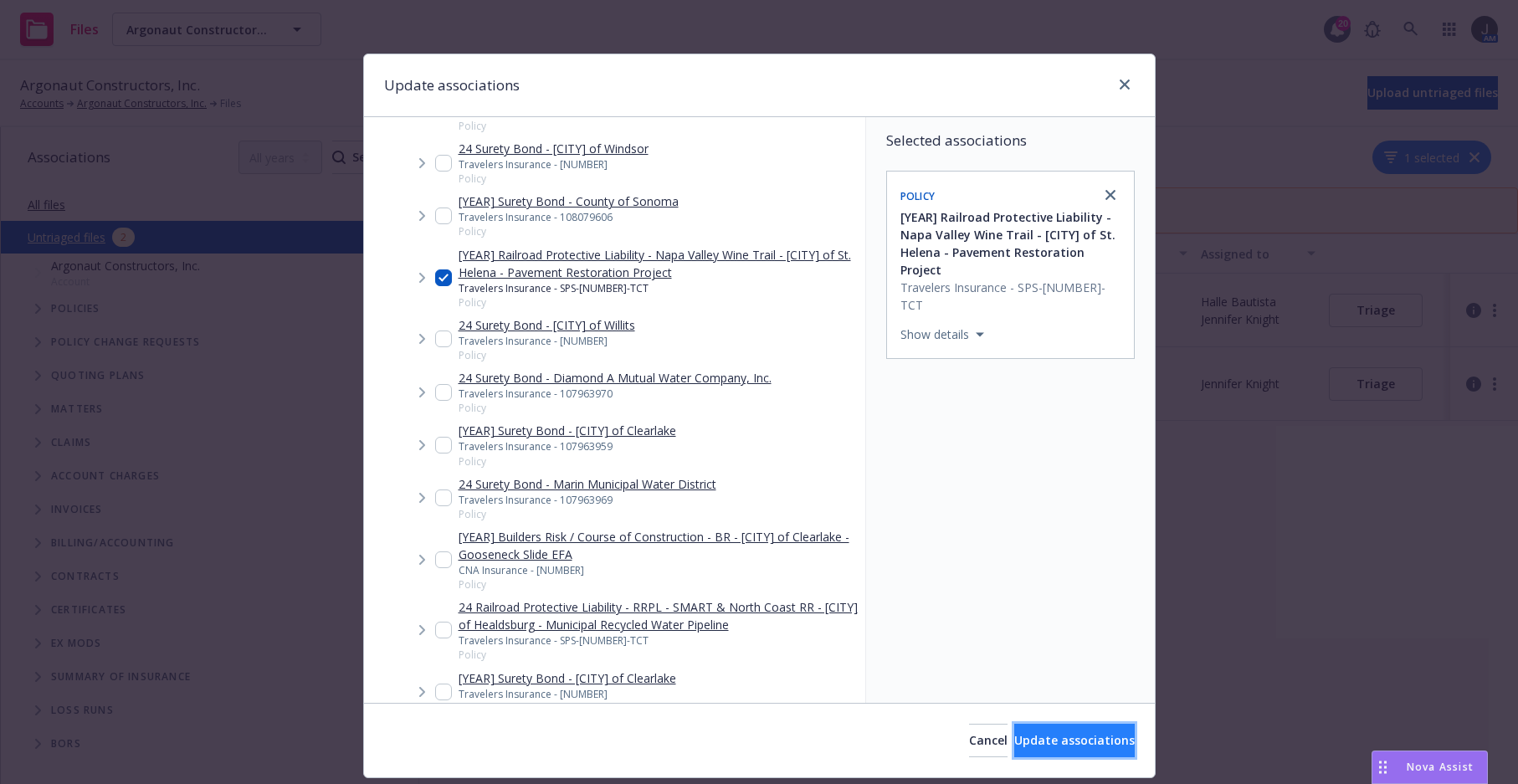 click on "Update associations" at bounding box center (1074, 740) 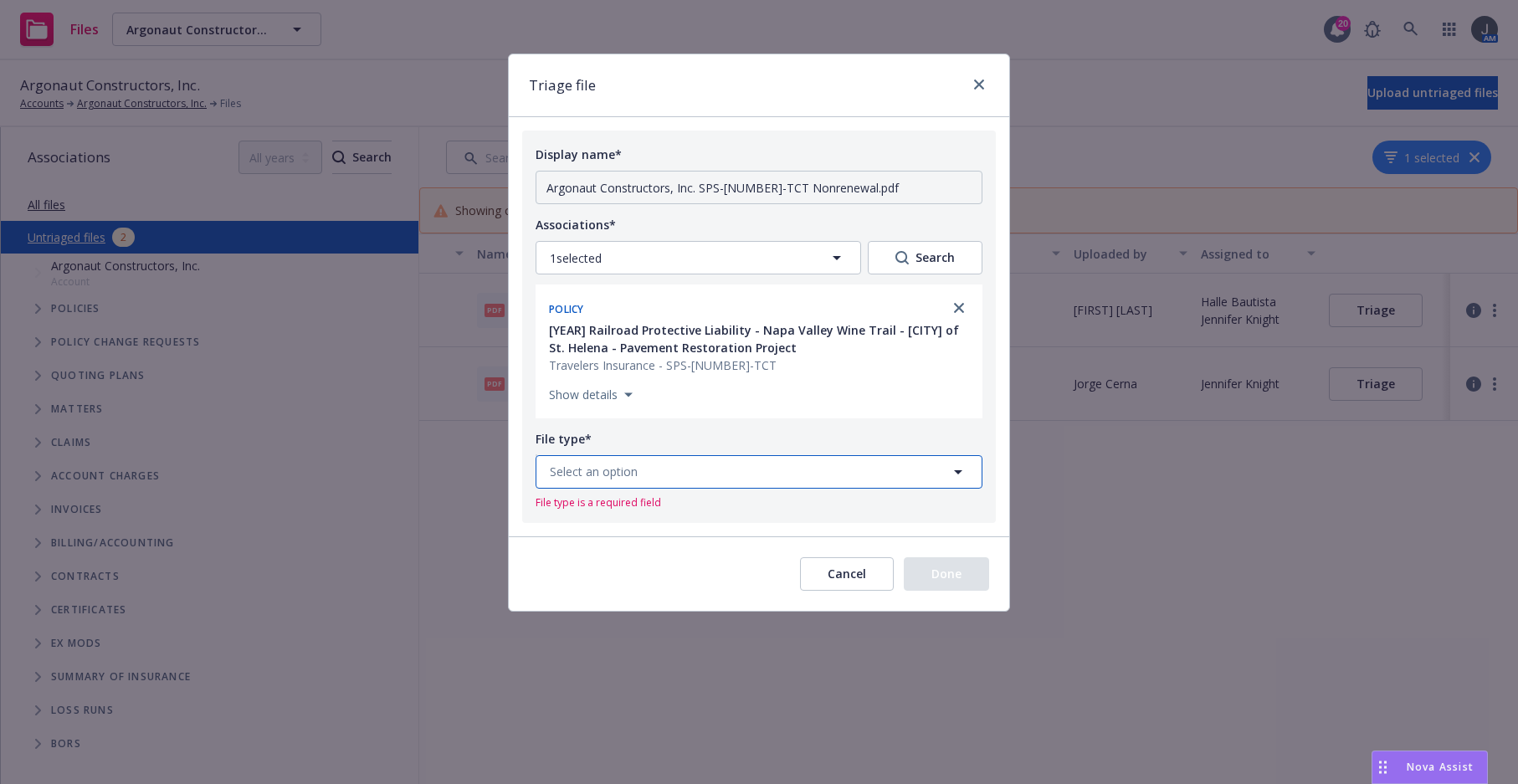 click on "Select an option" at bounding box center (759, 472) 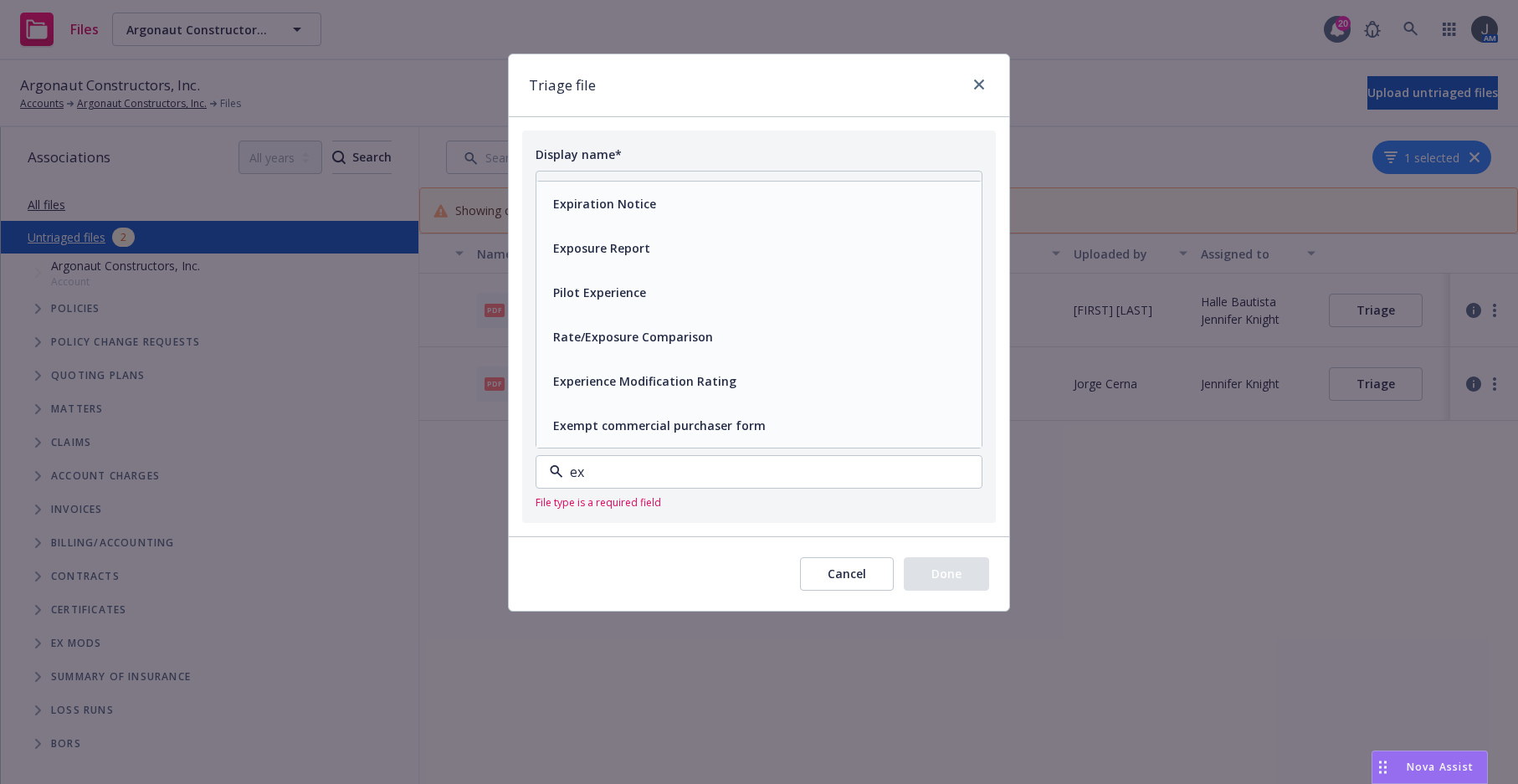 type on "exp" 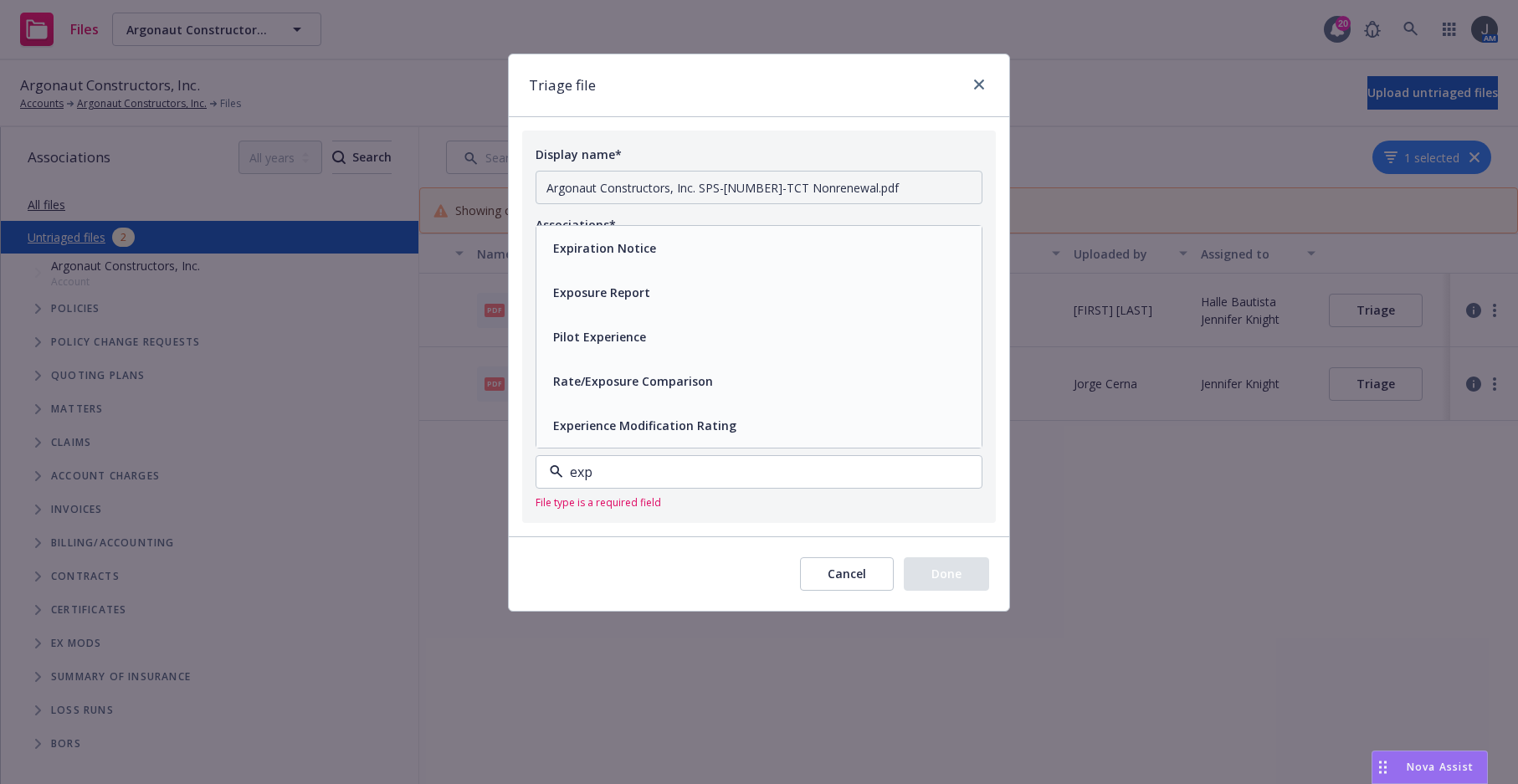 click on "Expiration Notice" at bounding box center (759, 248) 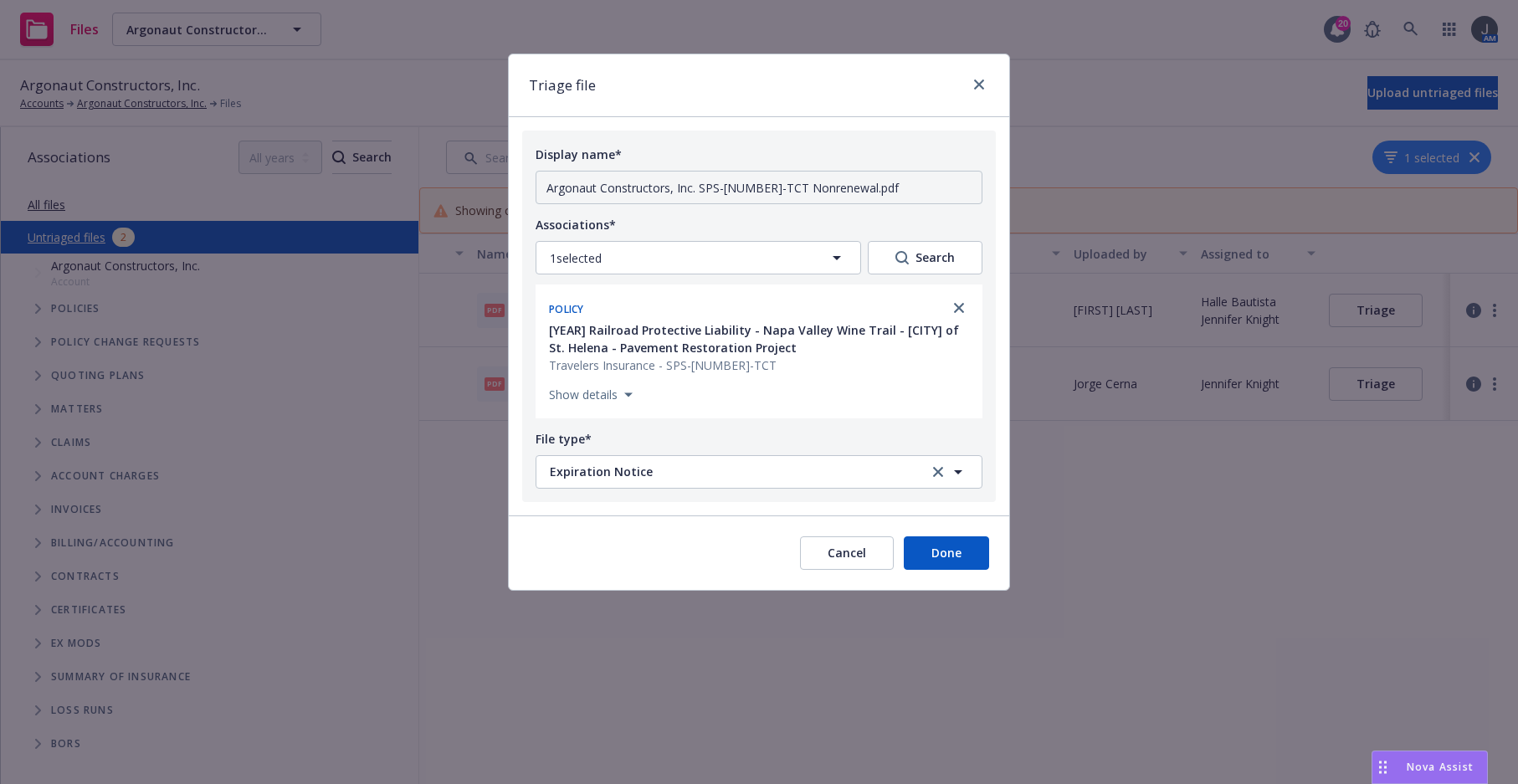click on "Done" at bounding box center [946, 553] 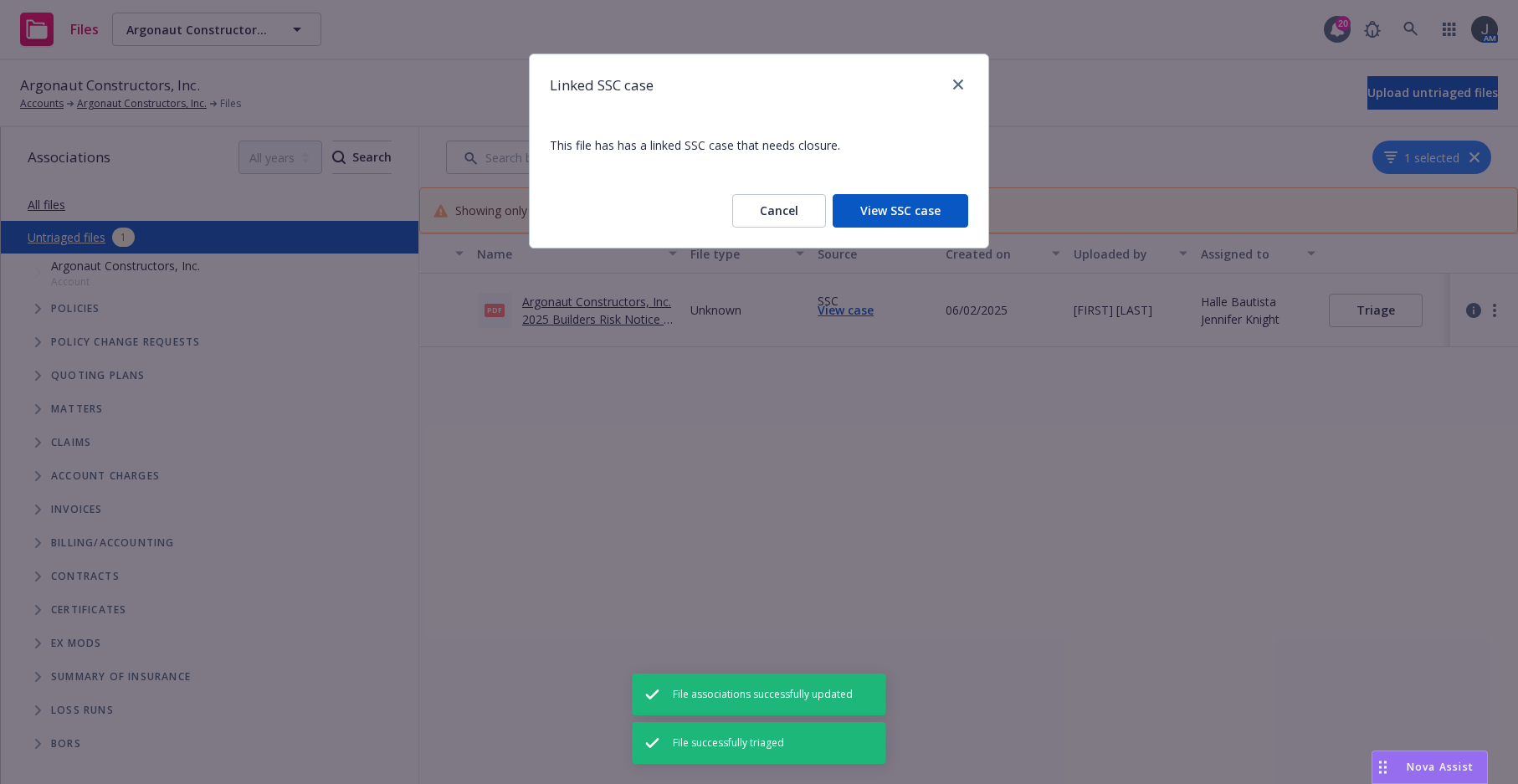 click on "View SSC case" at bounding box center [900, 211] 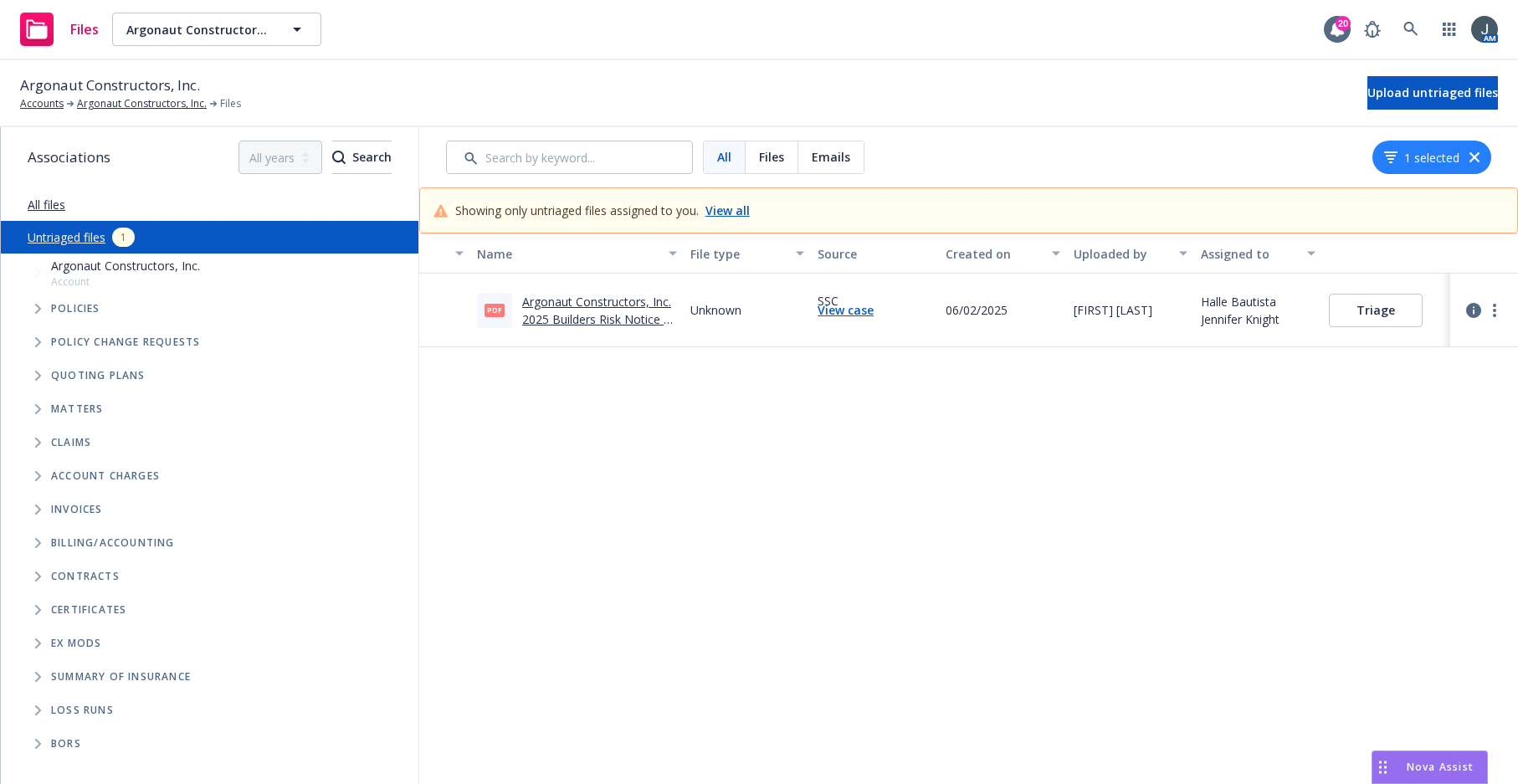 click on "Argonaut Constructors, Inc. 2025 Builders Risk Notice of Cancellation eff. 06-08-2025.pdf" at bounding box center [598, 328] 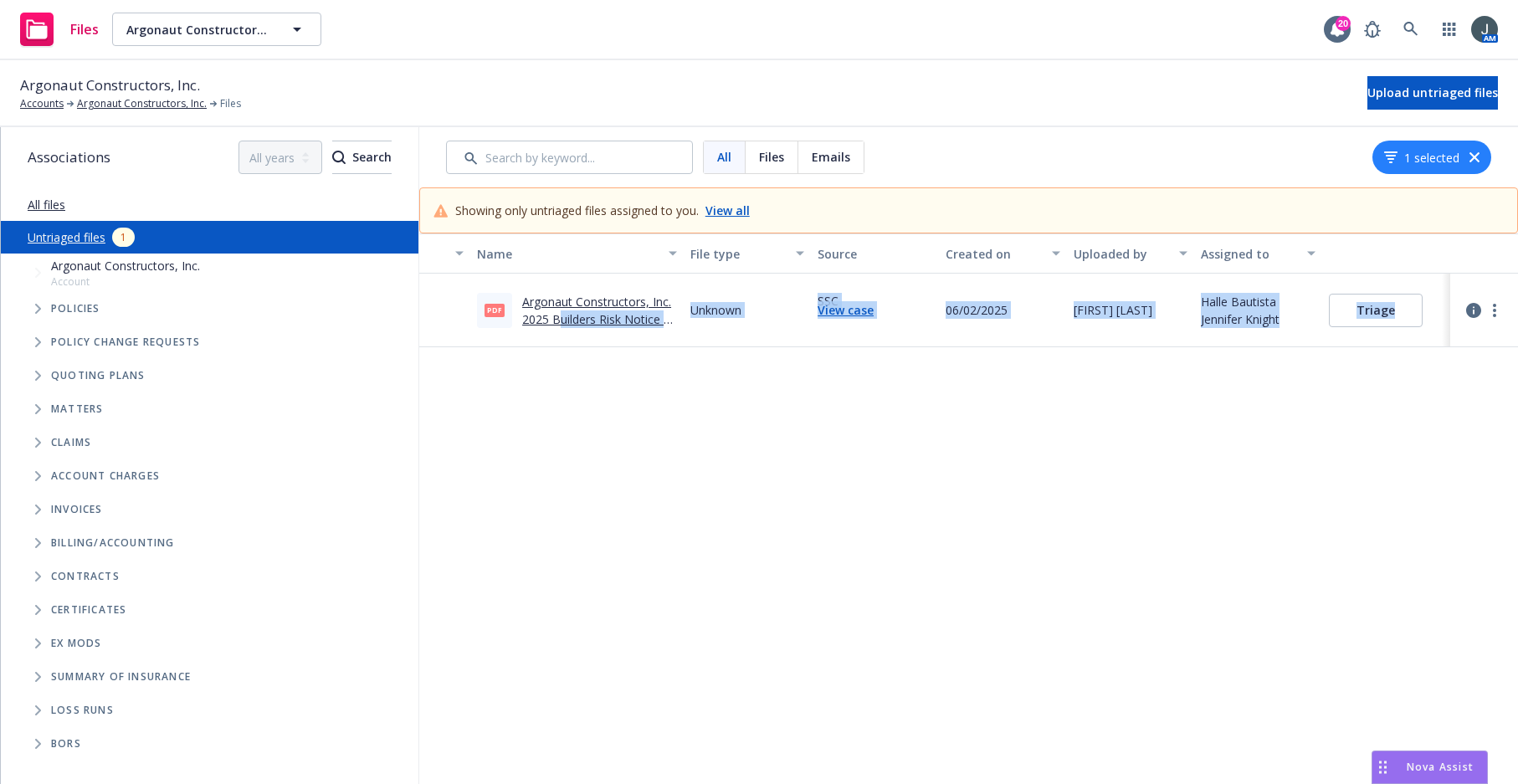 drag, startPoint x: 556, startPoint y: 315, endPoint x: 2435, endPoint y: 492, distance: 1887.3182 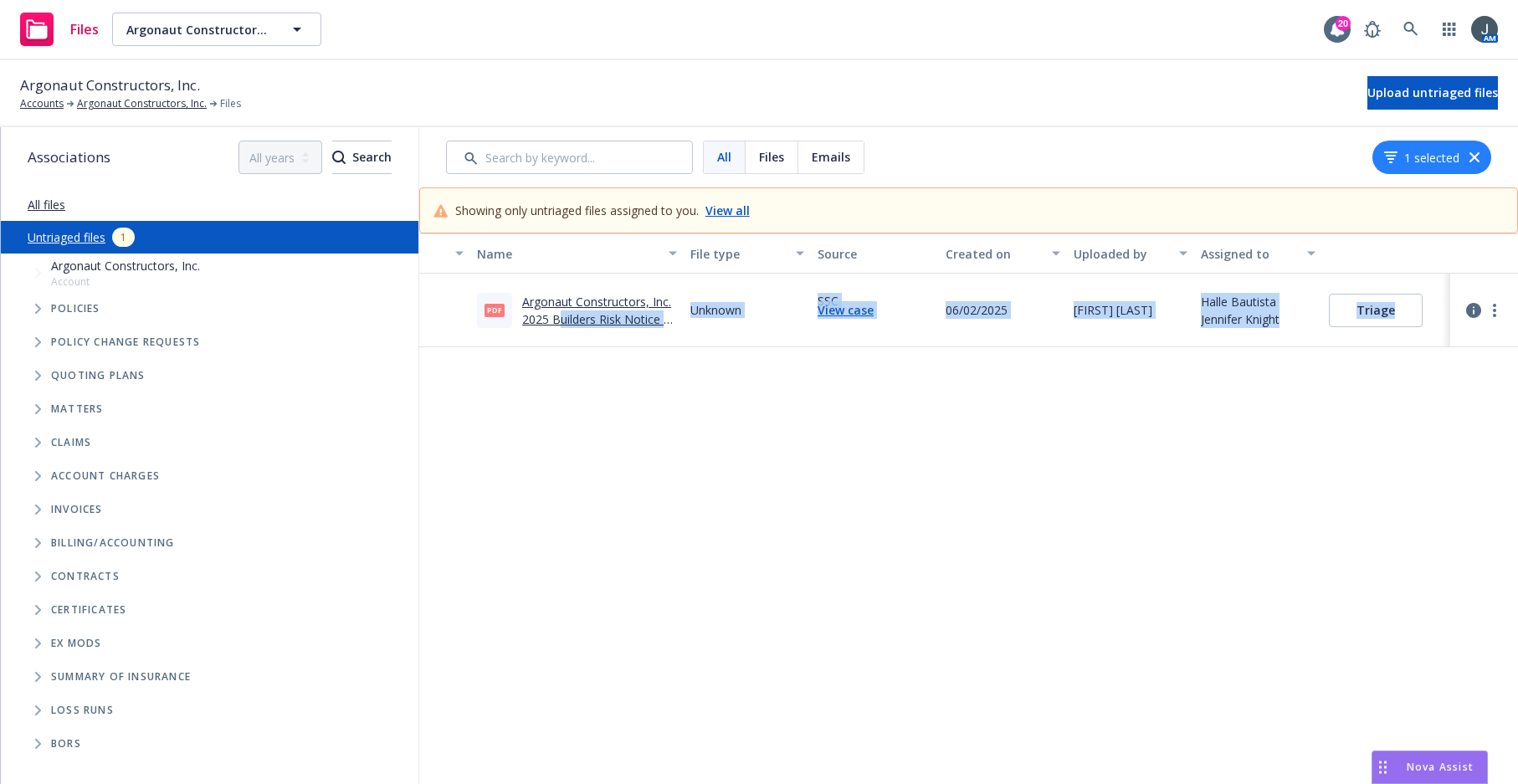 click on "Files Argonaut Constructors, Inc. Argonaut Constructors, Inc. 20 AM Argonaut Constructors, Inc. Accounts Argonaut Constructors, Inc. Files Upload untriaged files Associations All years 2027 2026 2025 2024 2023 2022 2021 2020 2019 2018 2017 2016 2015 Search All files Untriaged files 1
Accessibility guide for tree Tree Example.
Navigate the tree with the arrow keys. Common tree hotkeys apply. Further keybindings are available:
enter to execute primary action on focused item
f2 to start renaming the focused item
escape to abort renaming an item
control+d to start dragging selected items
Argonaut Constructors, Inc. Account Policies Policy change requests Quoting plans Matters Claims Account charges Invoices
Accessibility guide for tree Folder Tree Example.
Navigate the tree with the arrow keys. Common tree hotkeys apply. Further keybindings are available:
enter to execute primary action on focused item" at bounding box center (759, 392) 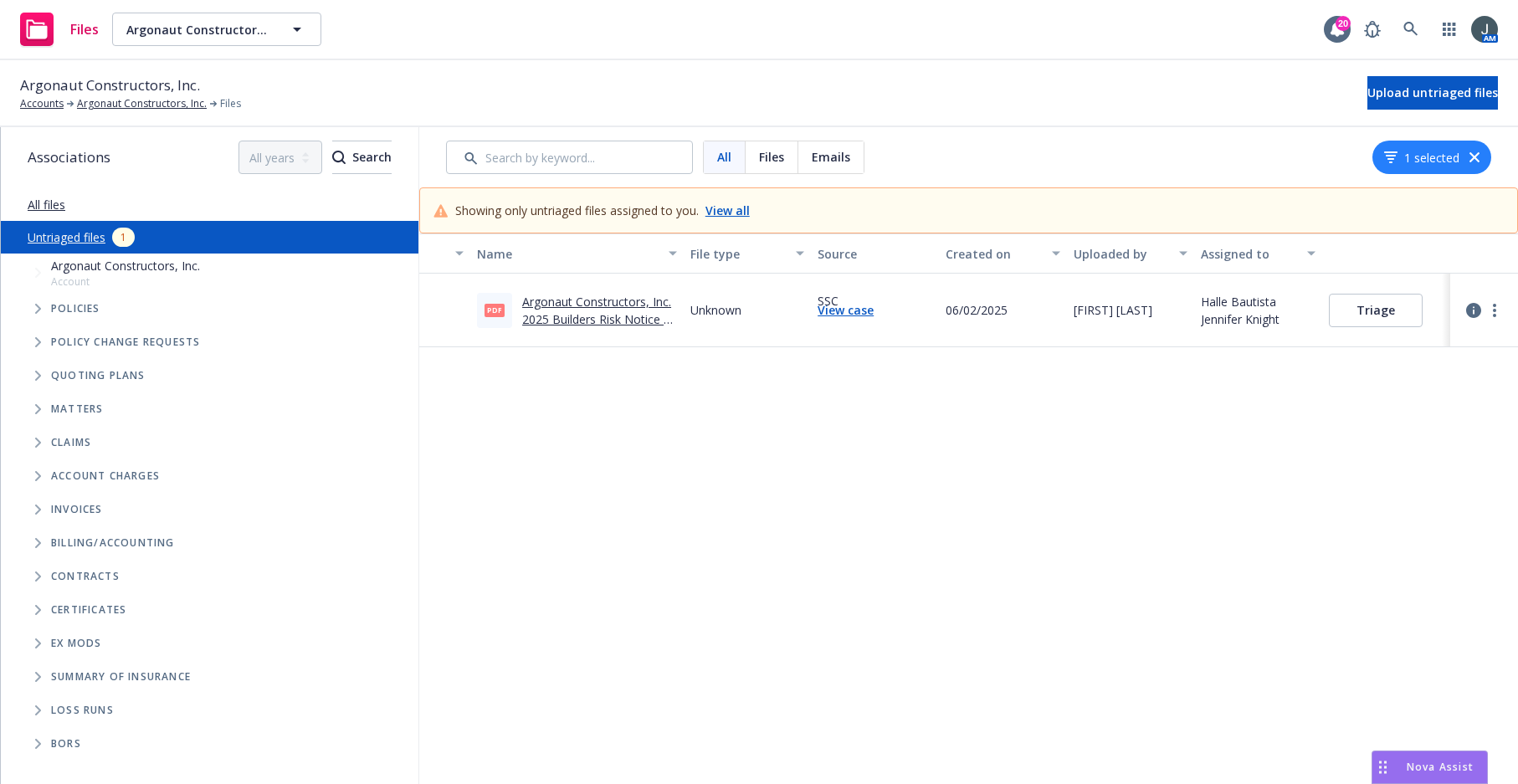 click on "Argonaut Constructors, Inc. 2025 Builders Risk Notice of Cancellation eff. 06-08-2025.pdf" at bounding box center [598, 328] 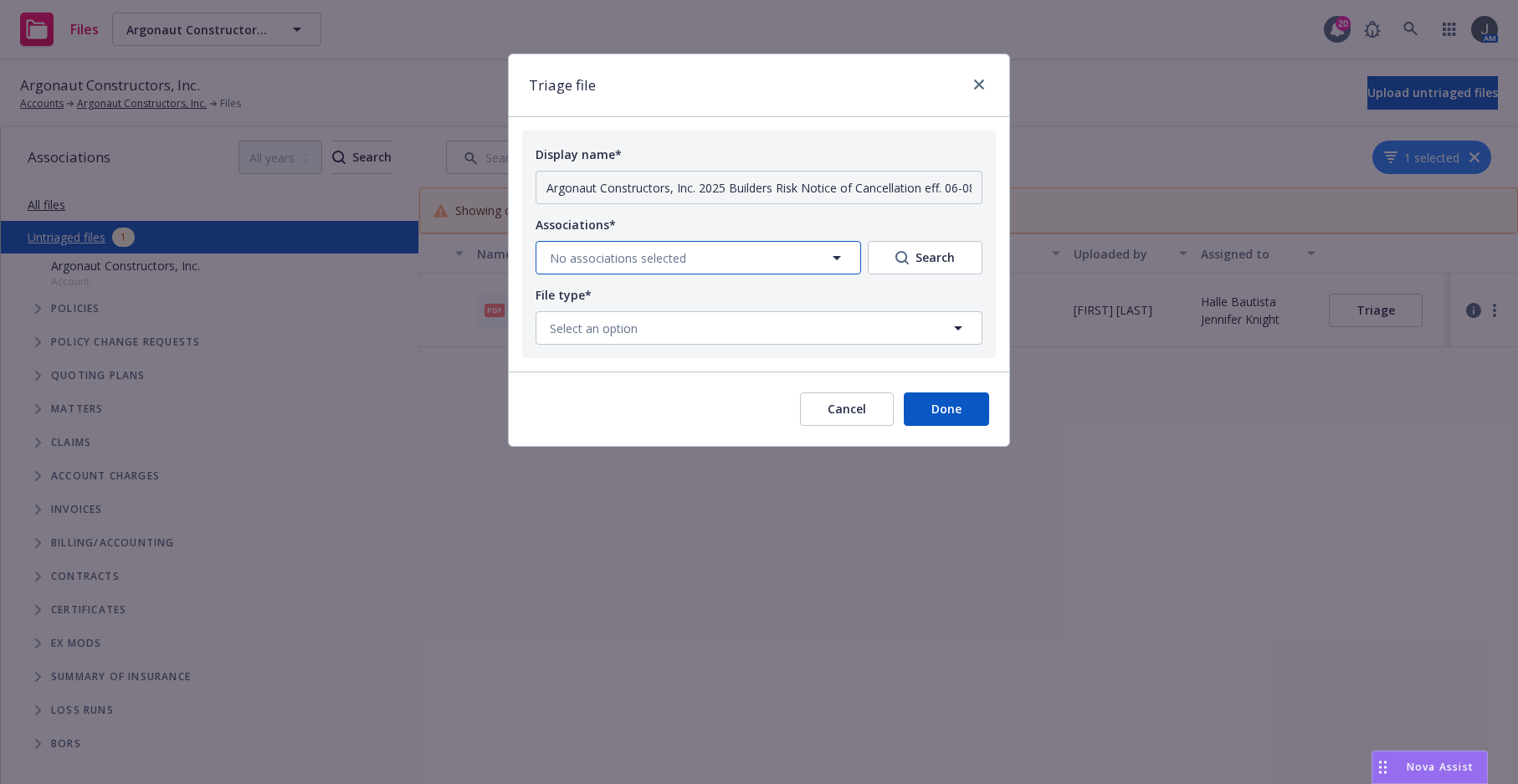 click on "No associations selected" at bounding box center [618, 258] 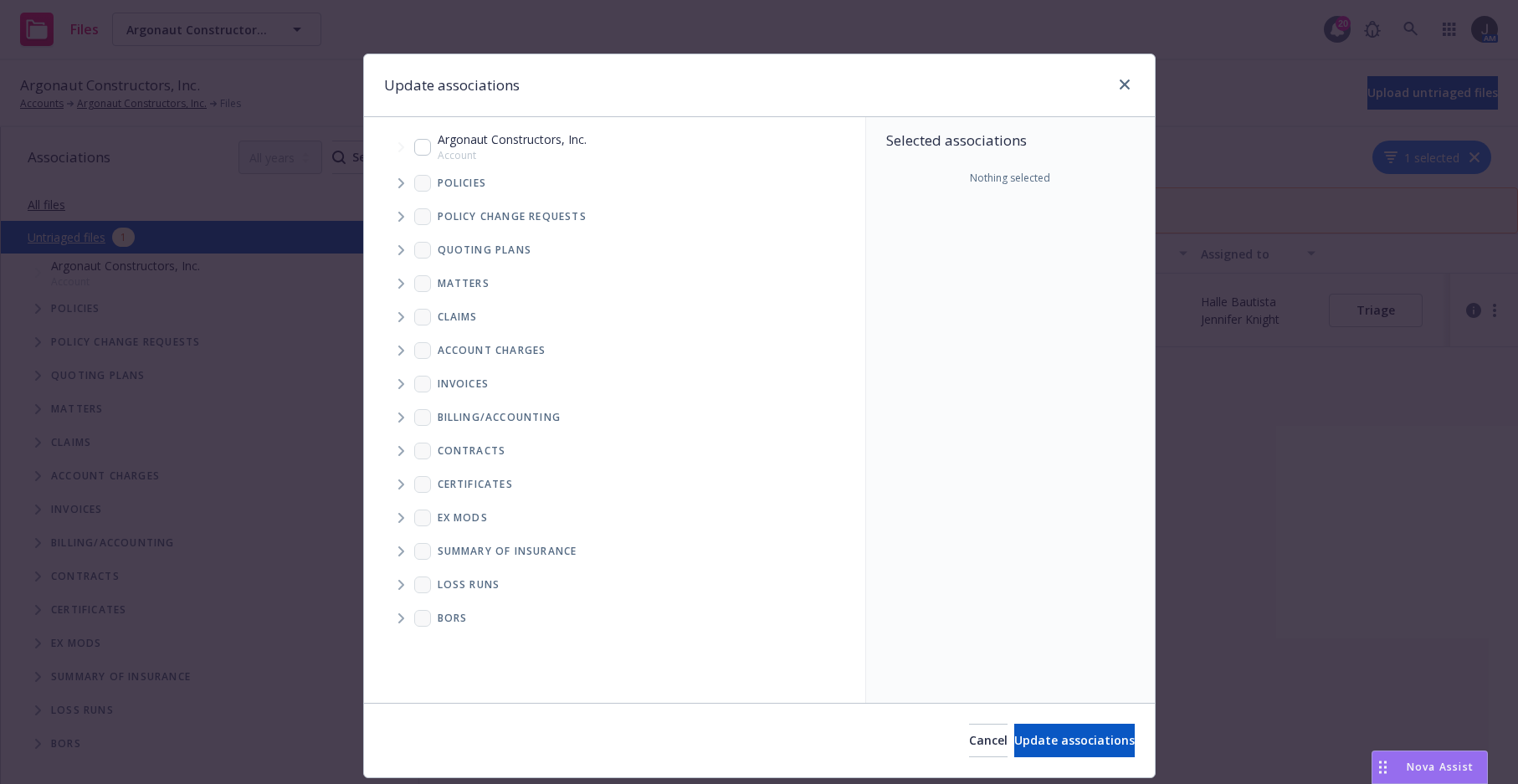 click 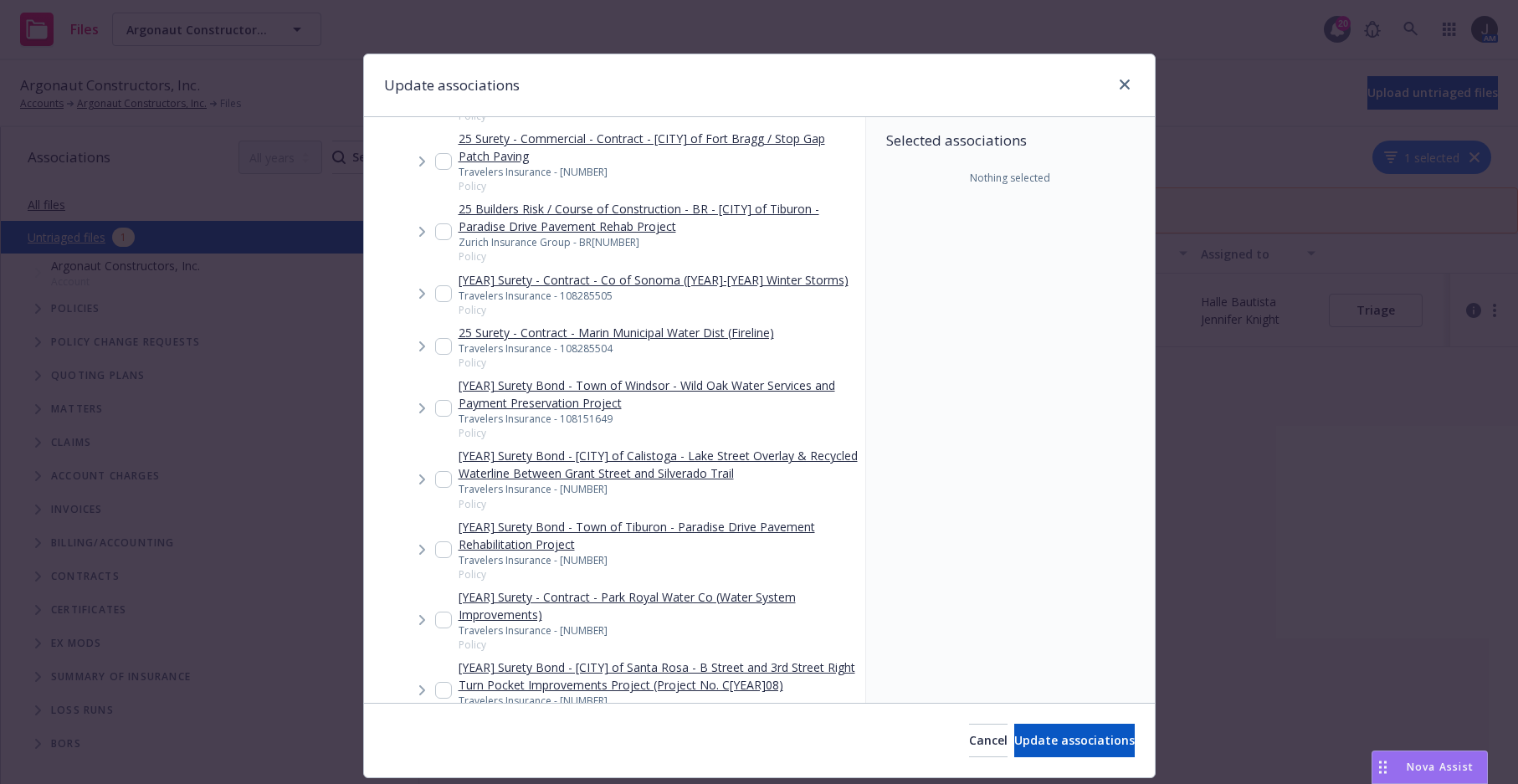 scroll, scrollTop: 781, scrollLeft: 0, axis: vertical 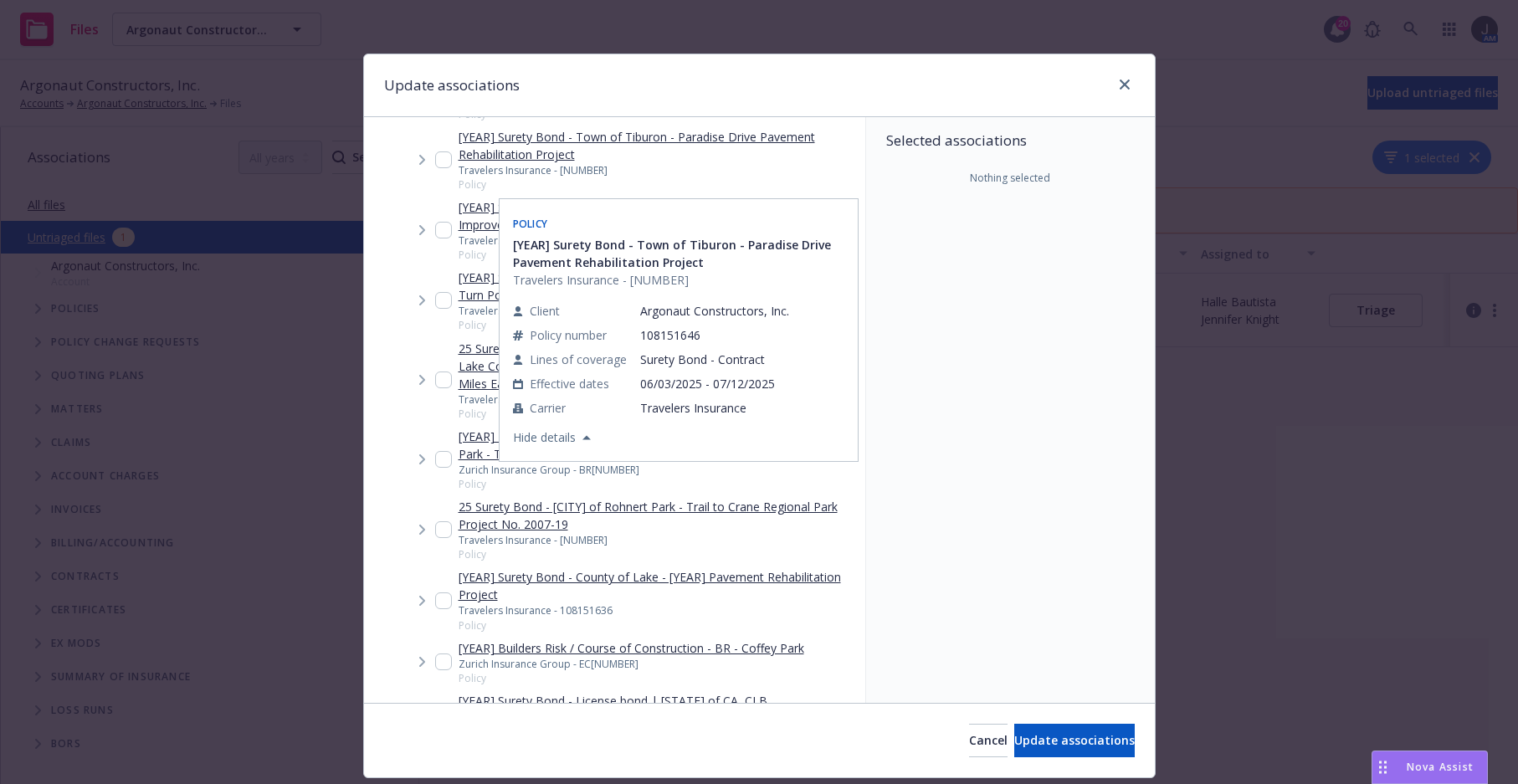 click at bounding box center (444, 459) 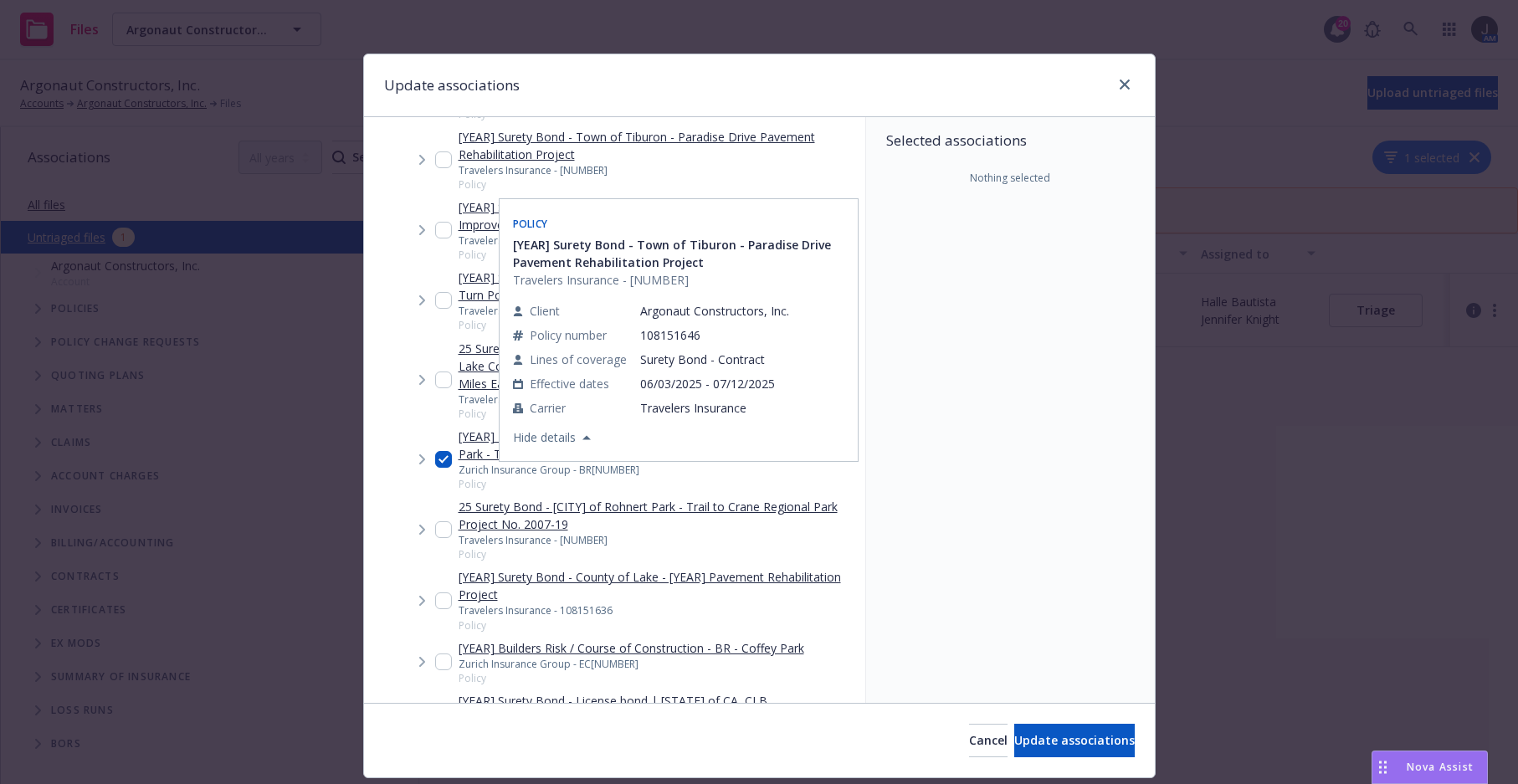 checkbox on "true" 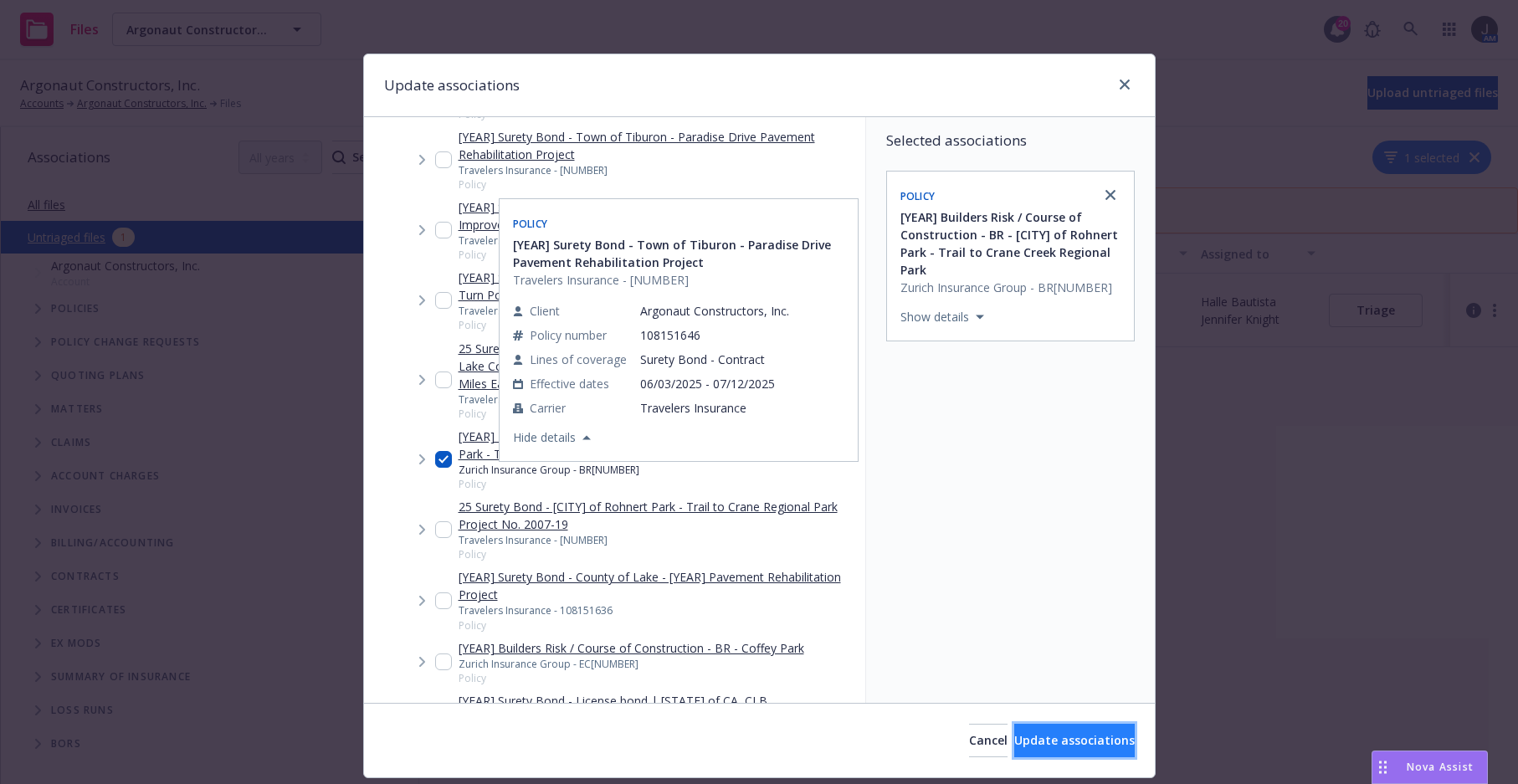 click on "Update associations" at bounding box center [1074, 740] 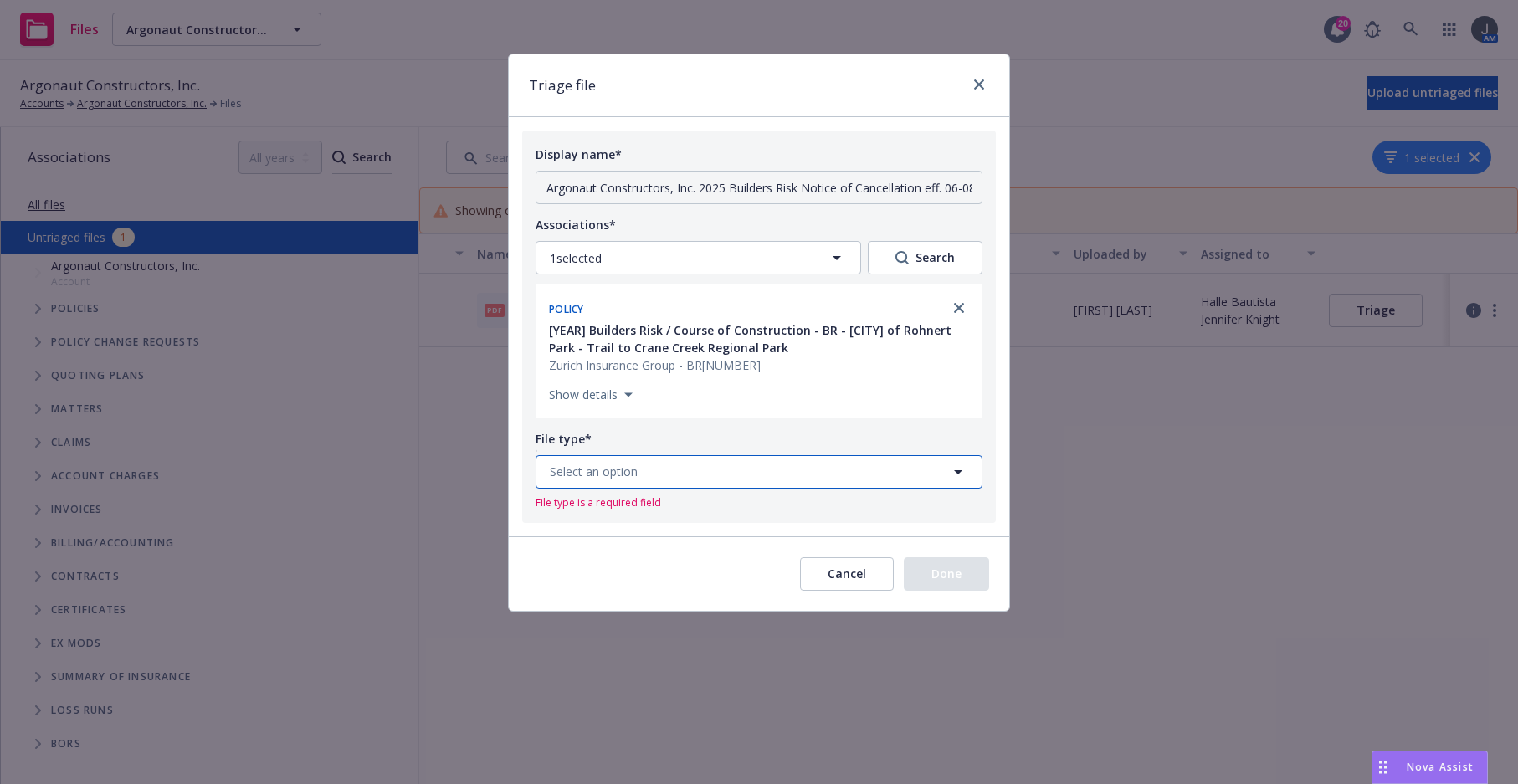 click on "Select an option" at bounding box center (759, 472) 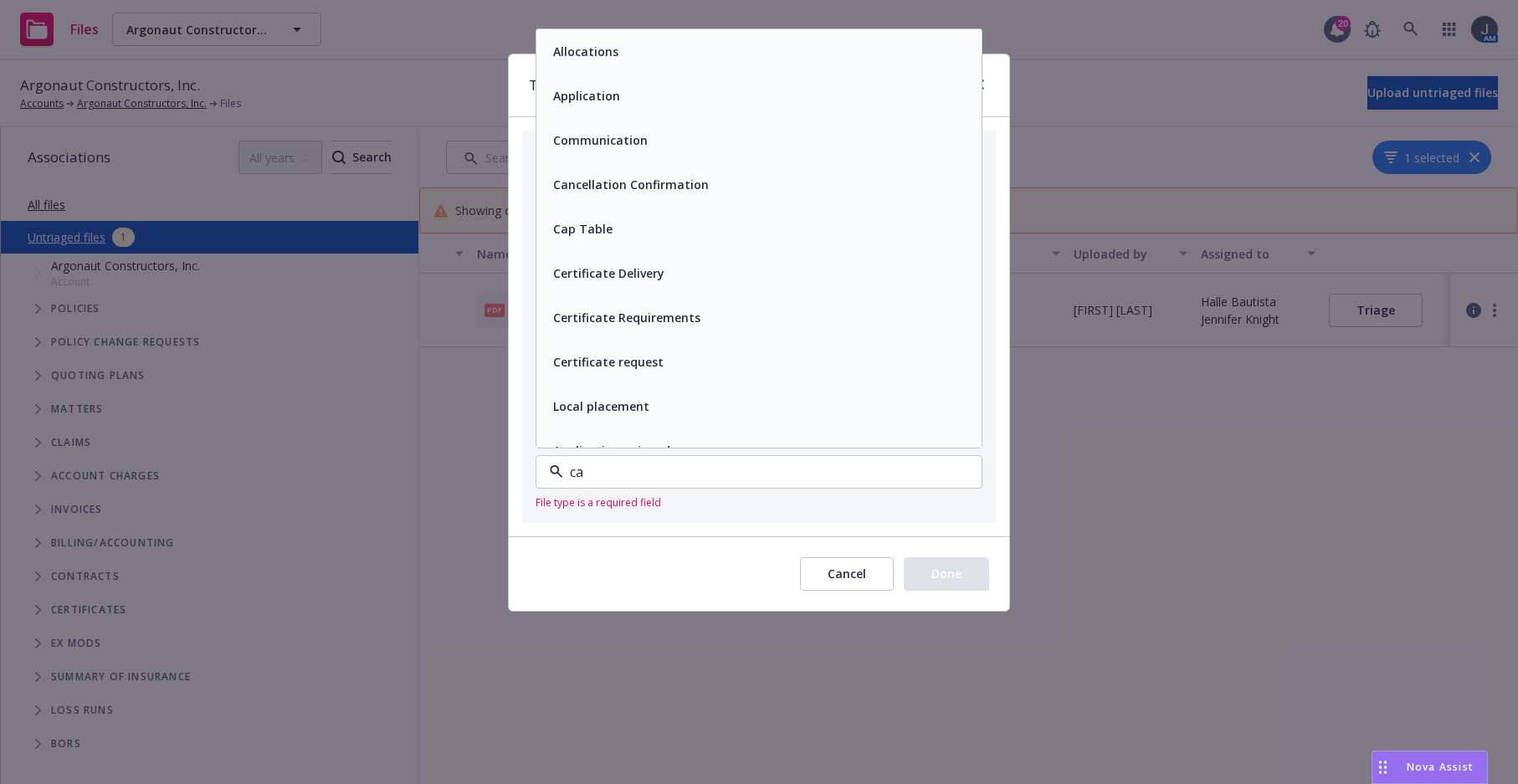 type on "can" 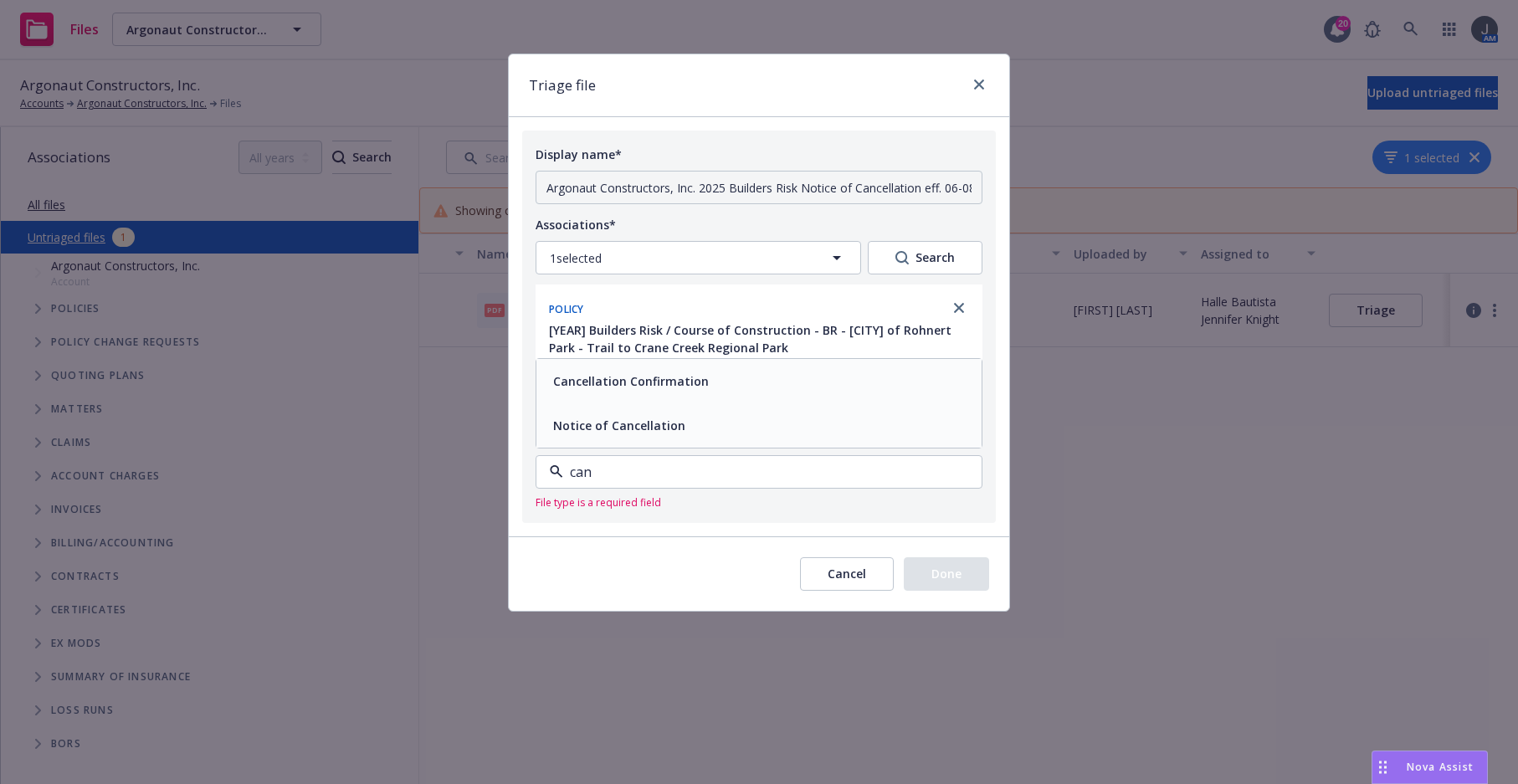 click on "Notice of Cancellation" at bounding box center (759, 425) 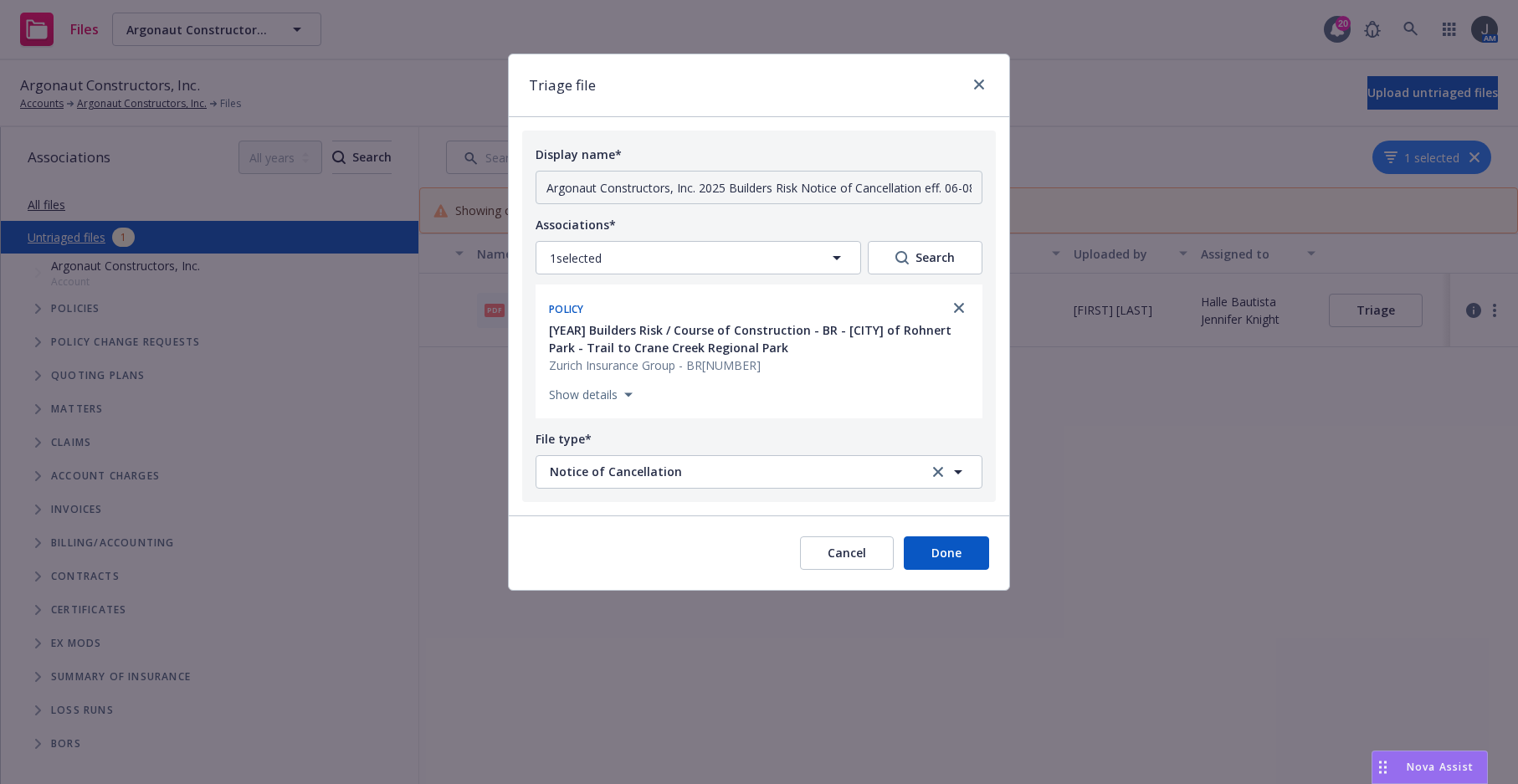 click on "Done" at bounding box center [946, 553] 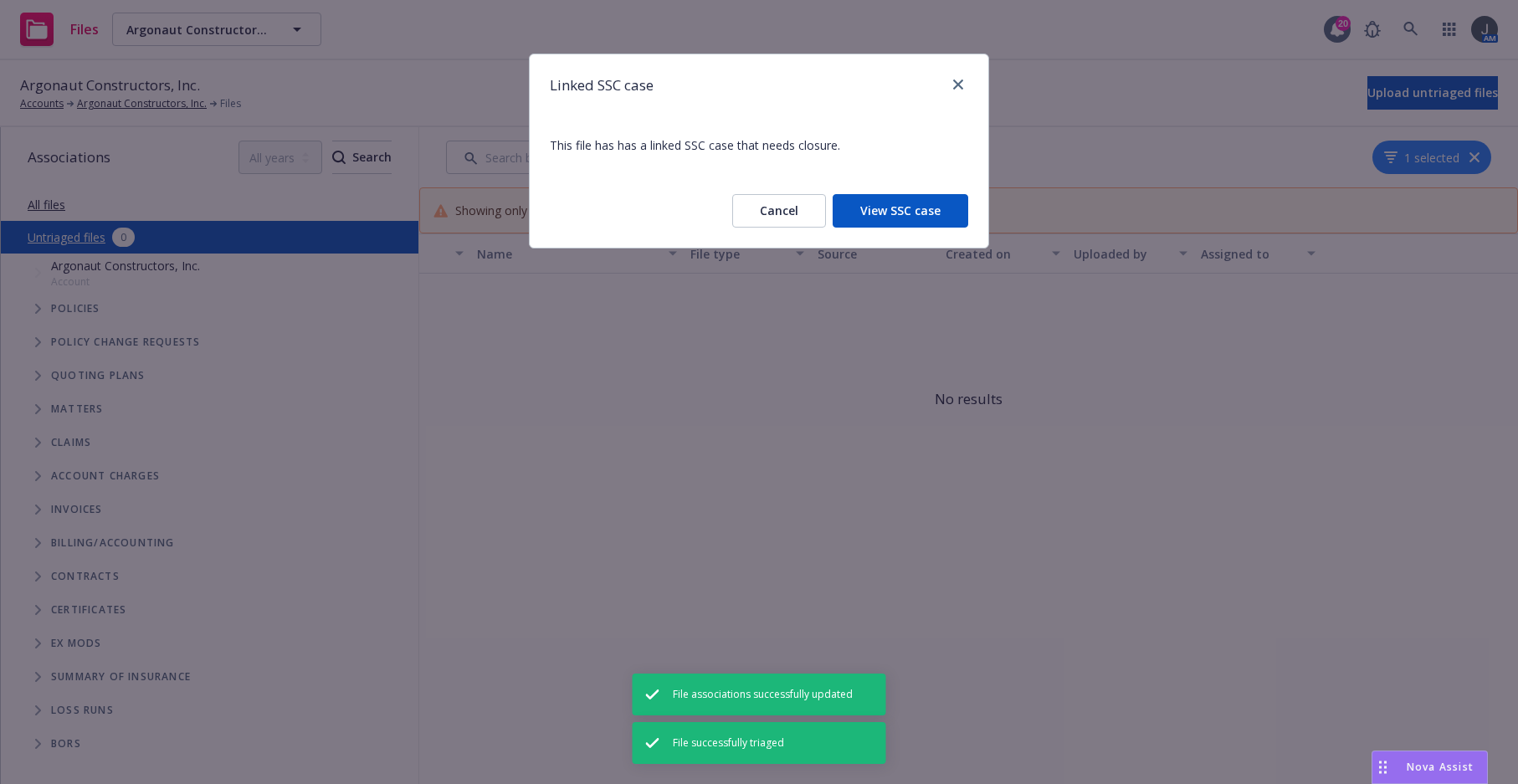 click on "View SSC case" at bounding box center (900, 211) 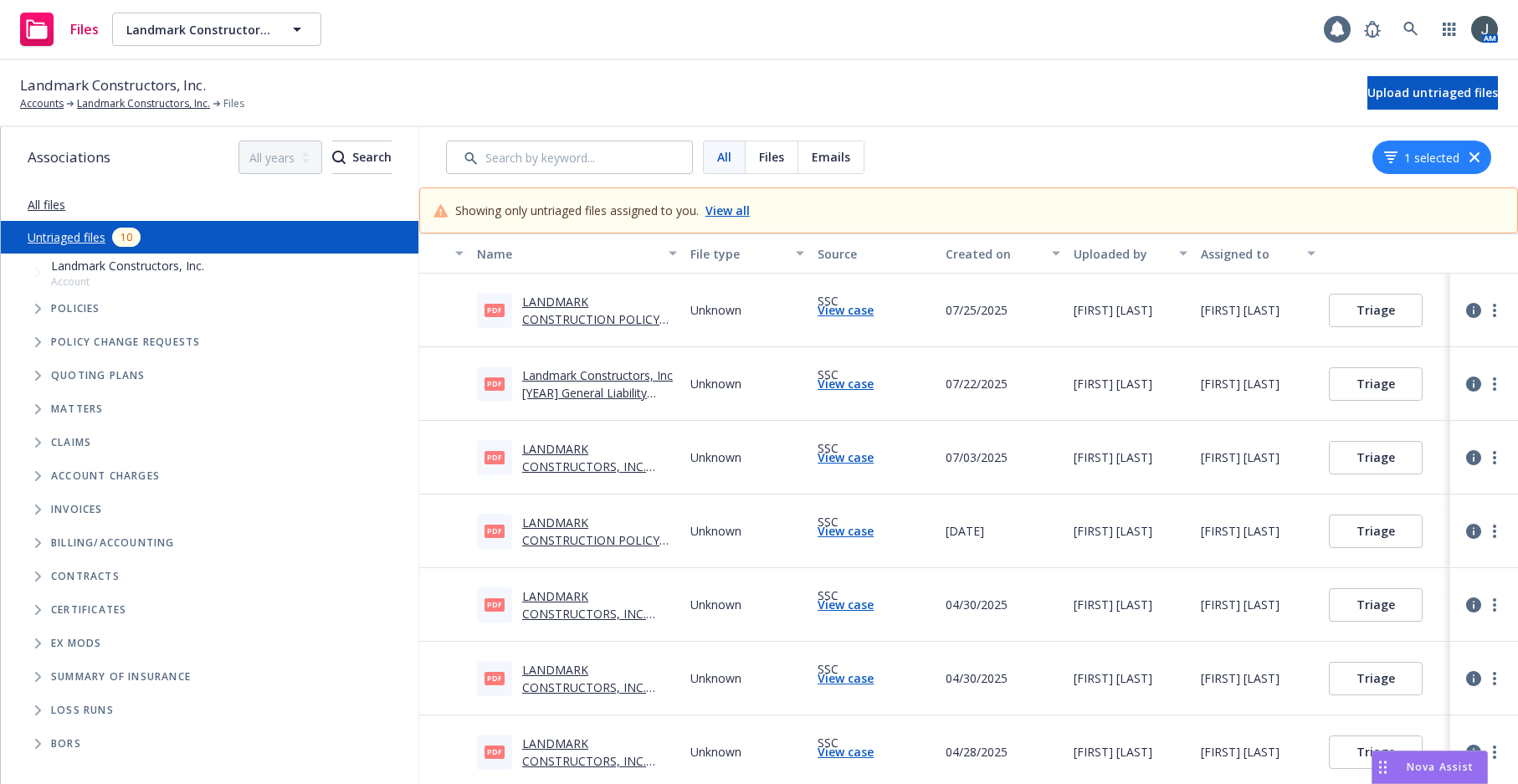 scroll, scrollTop: 0, scrollLeft: 0, axis: both 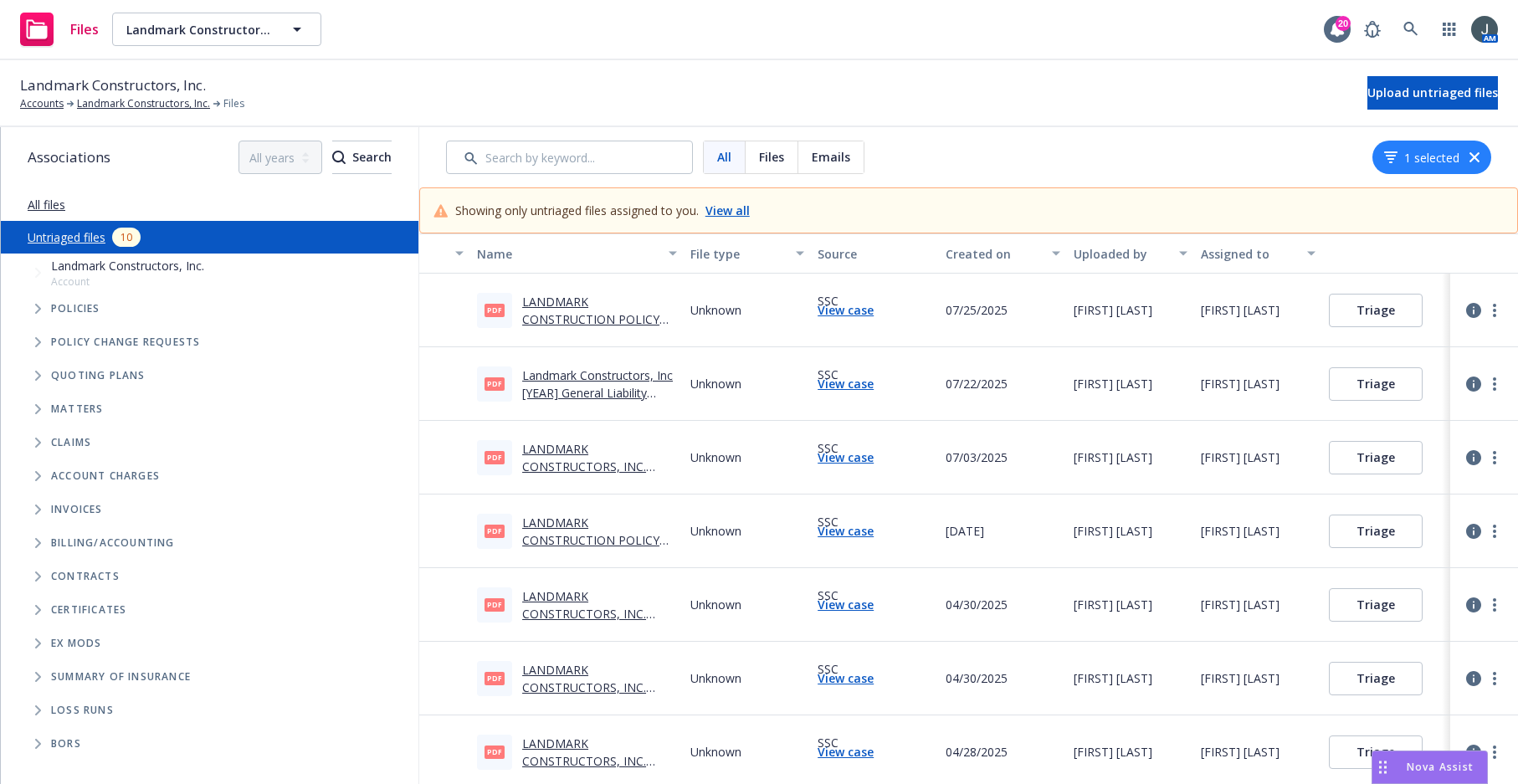 click on "Triage" at bounding box center [1376, 310] 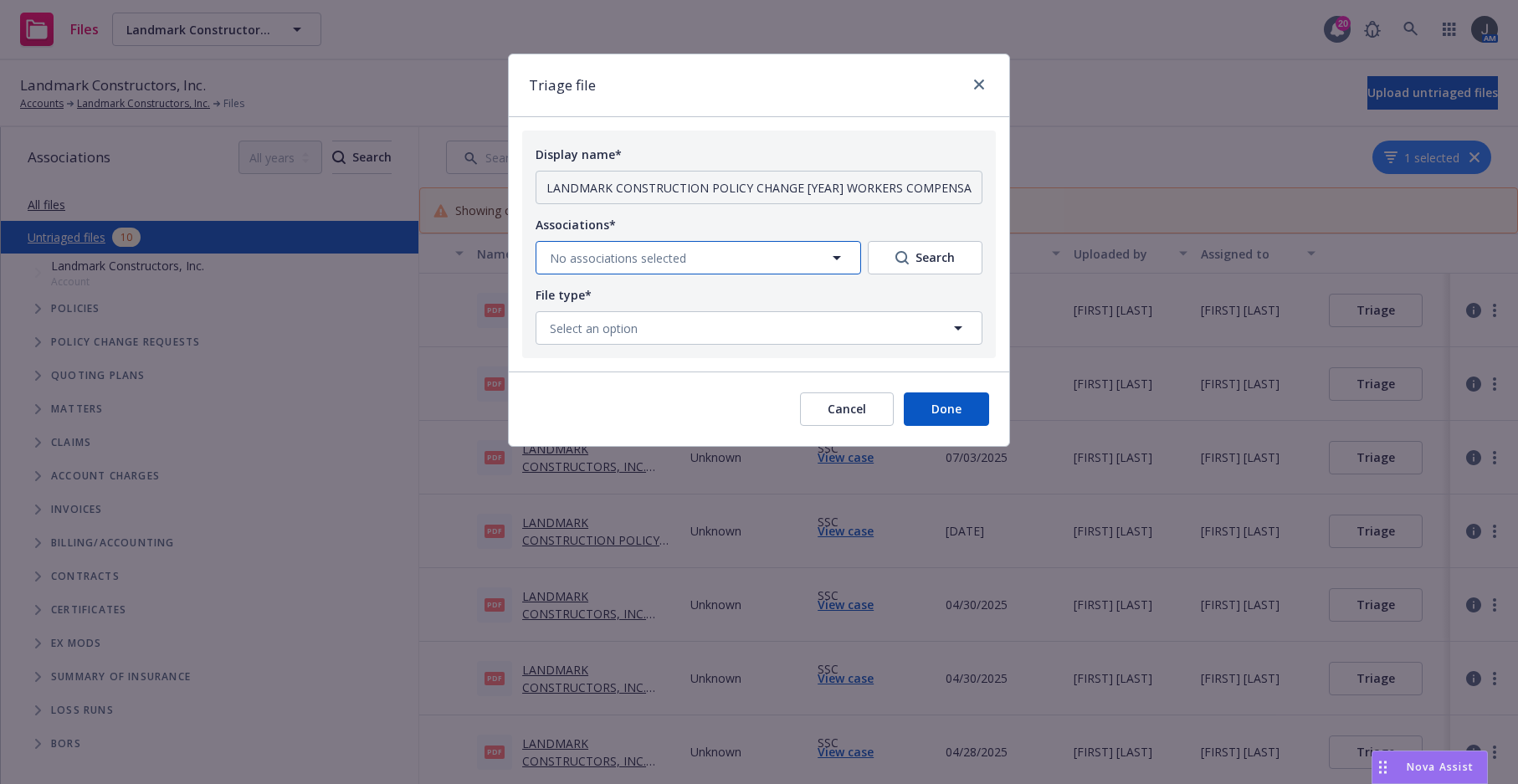 click on "No associations selected" at bounding box center (698, 258) 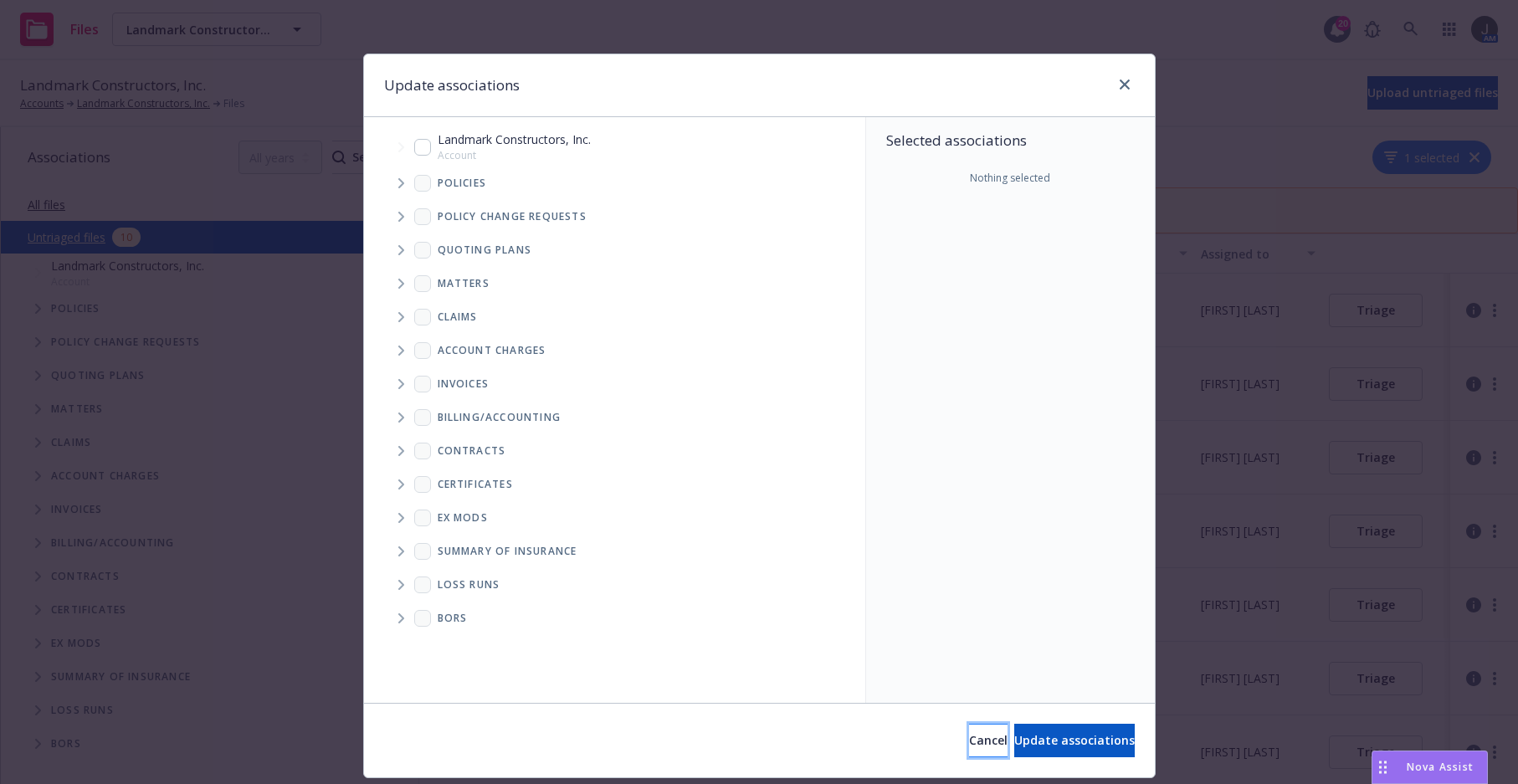 click on "Cancel" at bounding box center [988, 740] 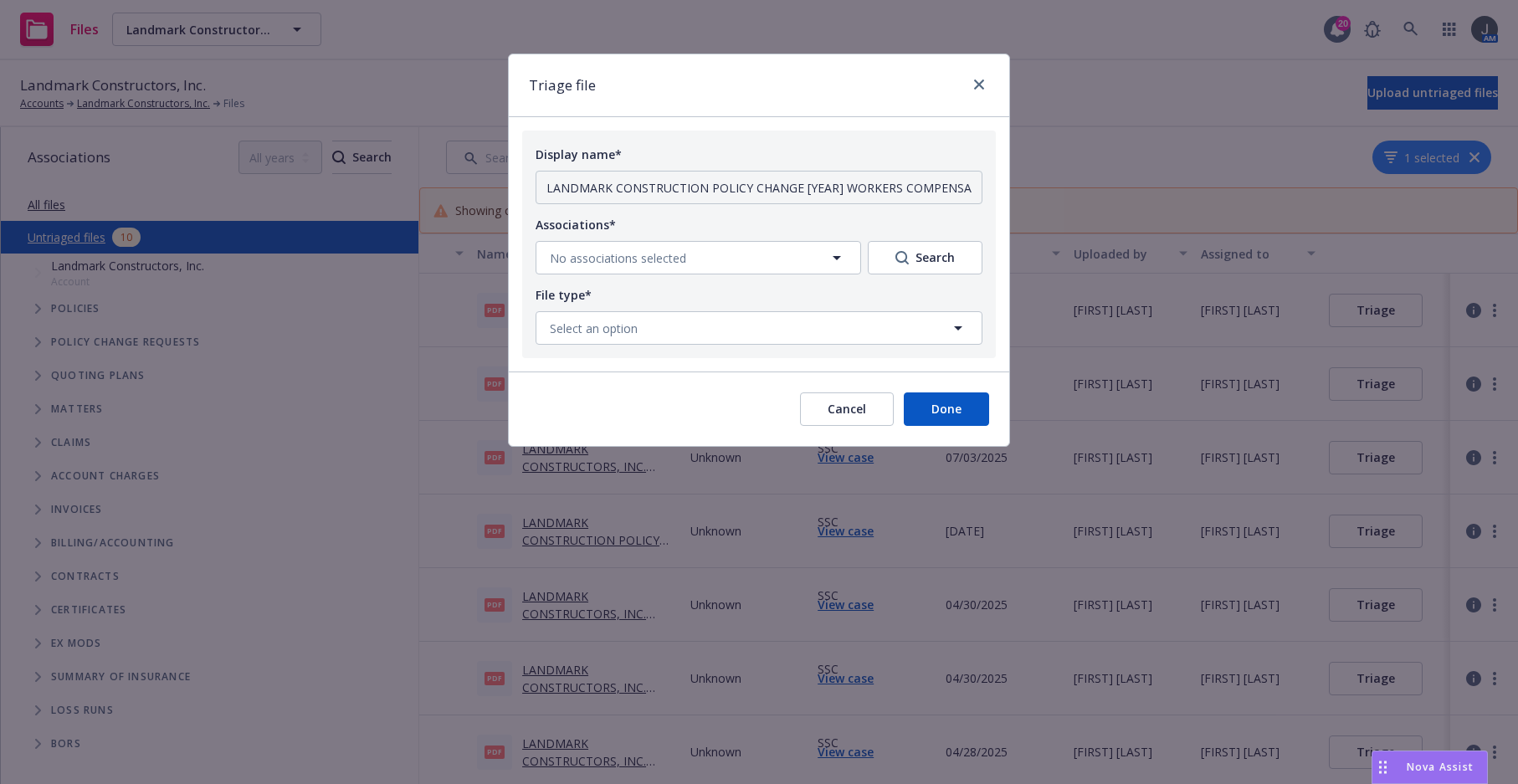 click on "Cancel" at bounding box center [847, 409] 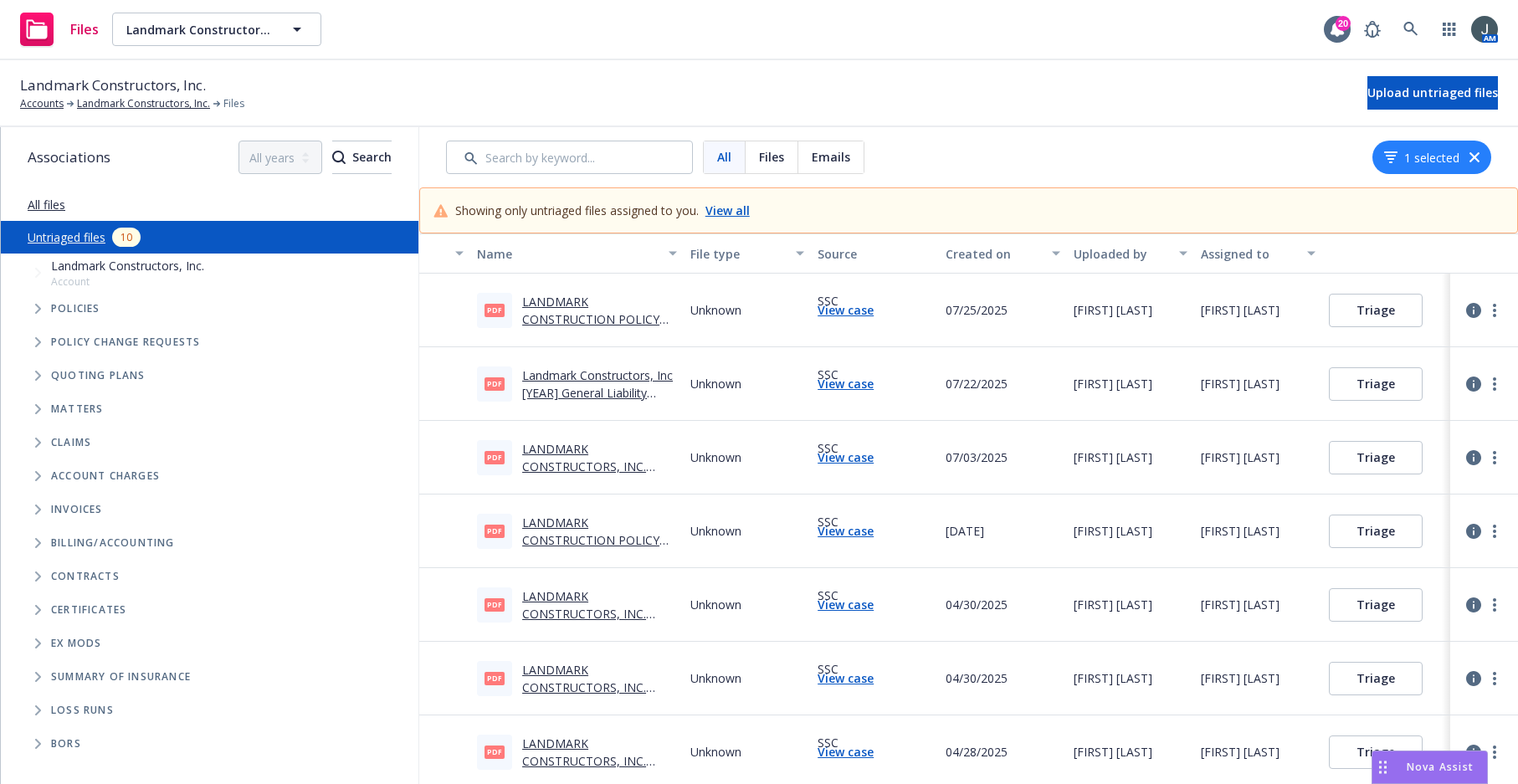 click on "LANDMARK CONSTRUCTION POLICY CHANGE 2025 WORKERS COMPENSATION #3.pdf" at bounding box center [595, 336] 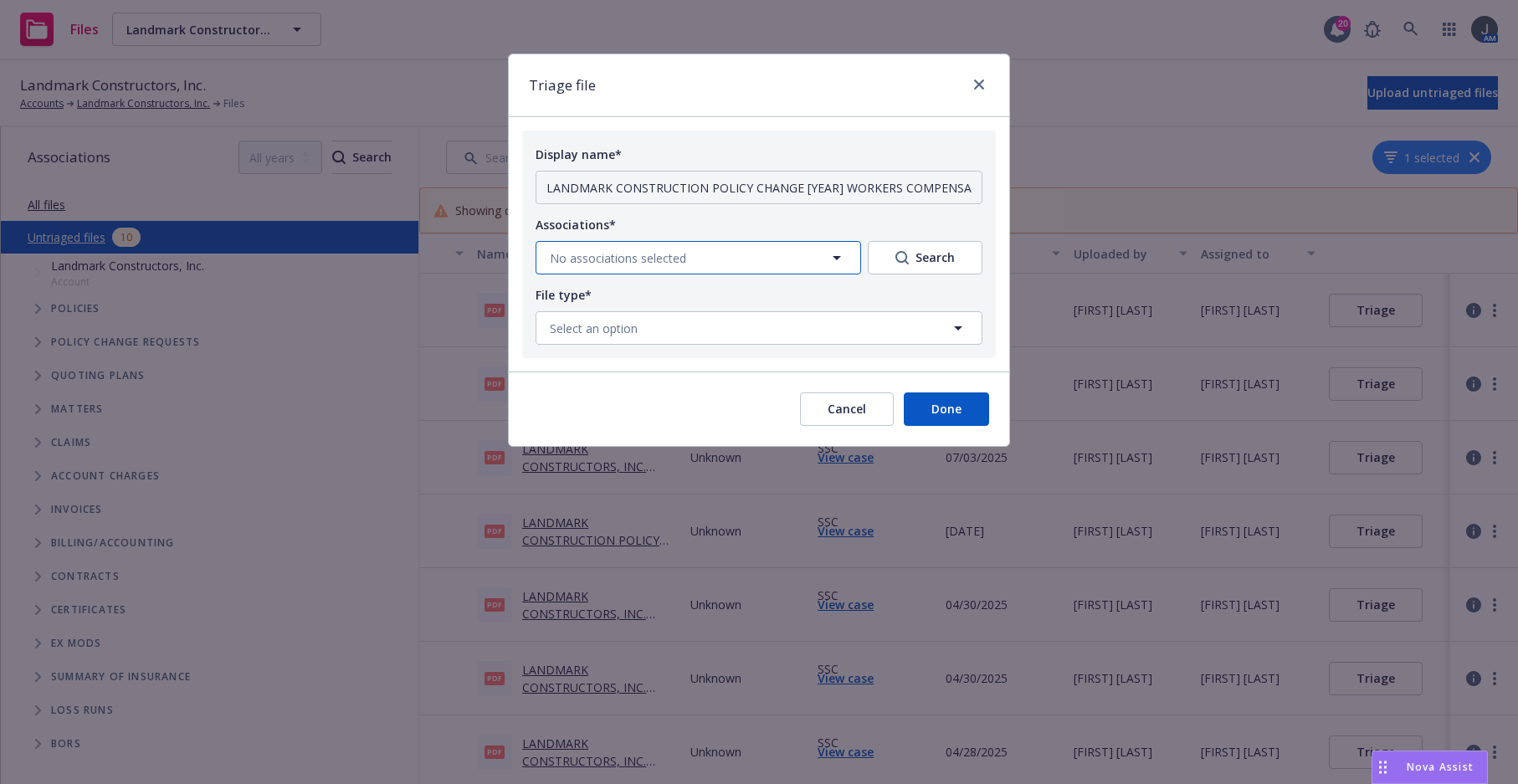 click 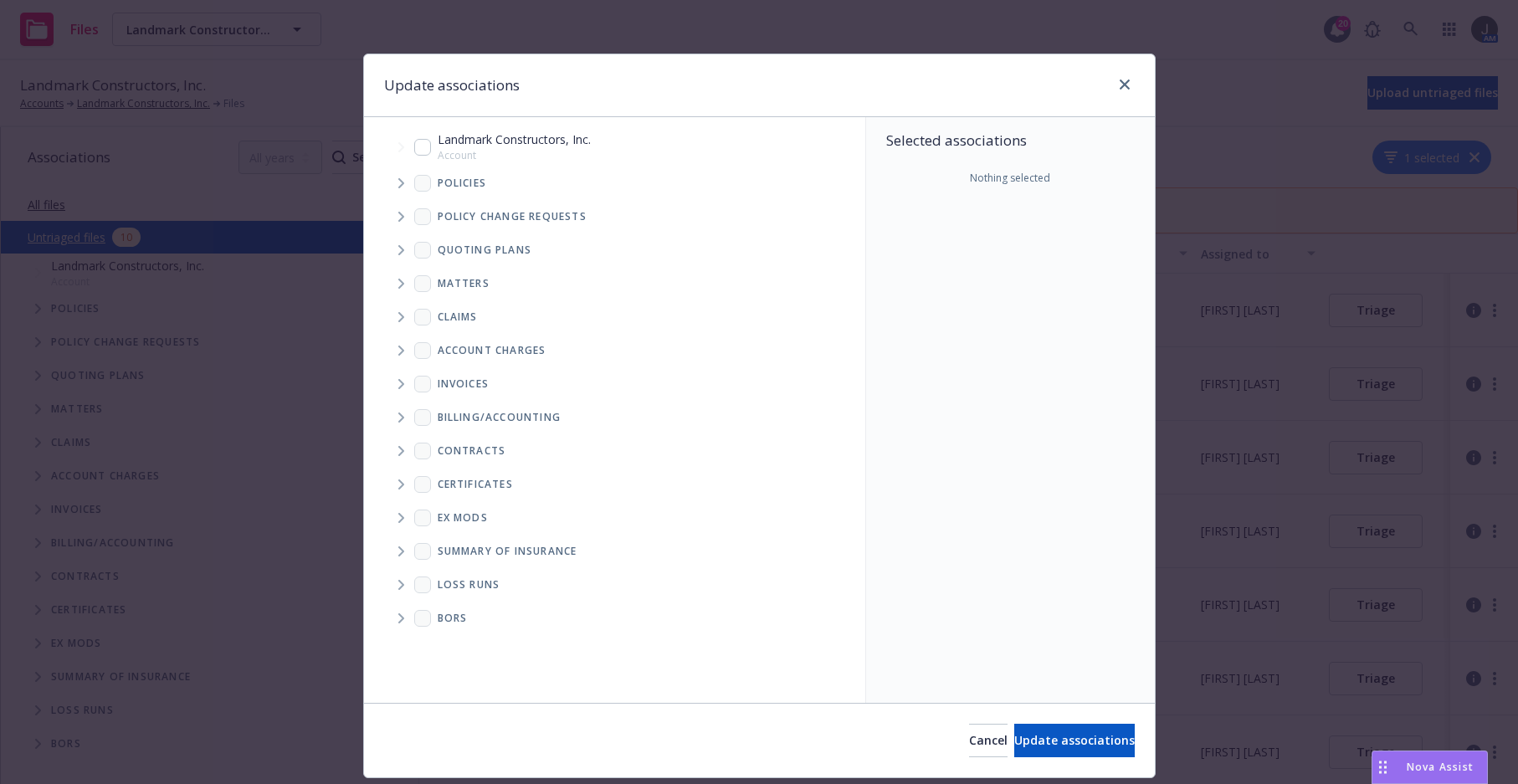 click 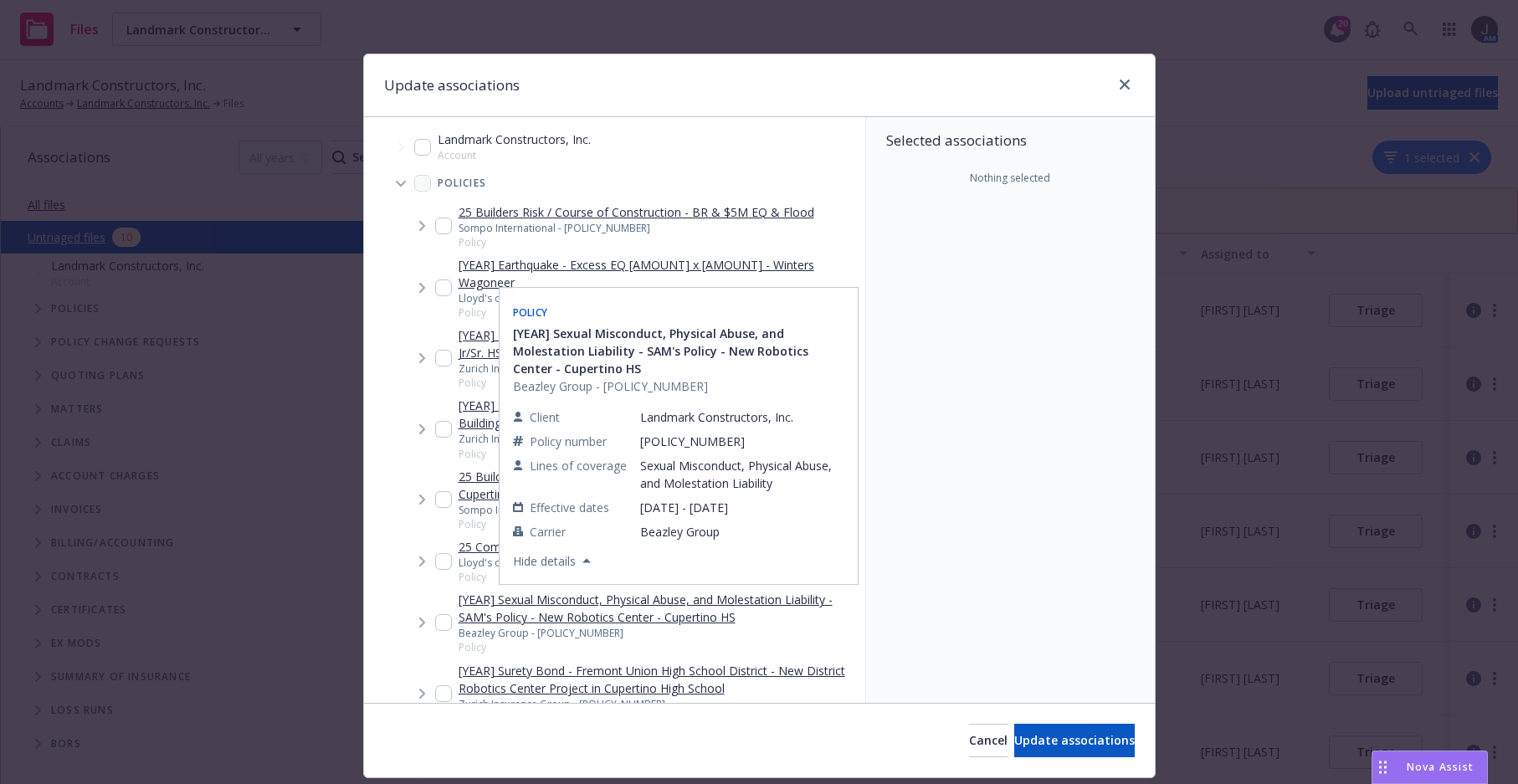 scroll, scrollTop: 391, scrollLeft: 0, axis: vertical 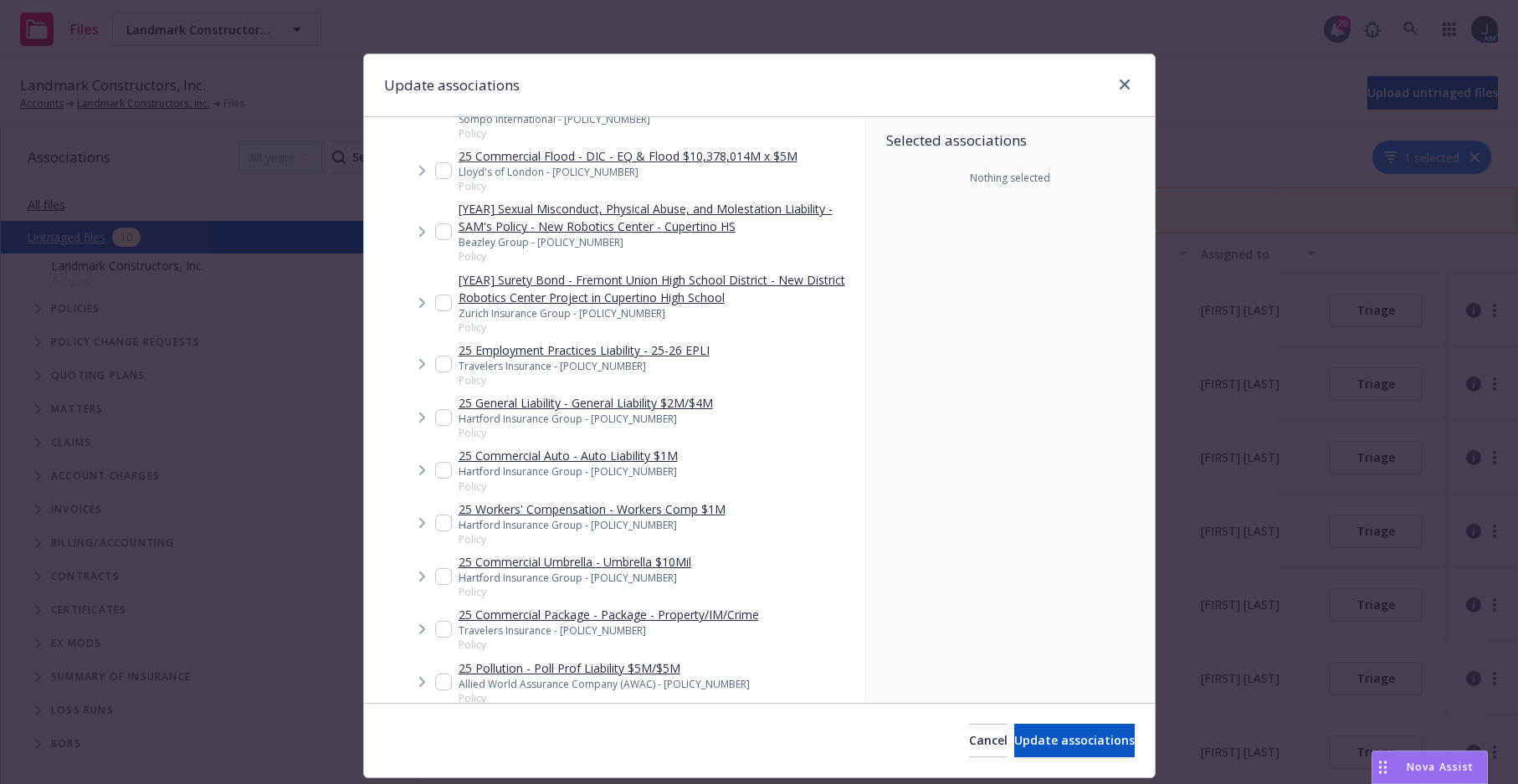 click at bounding box center (444, 523) 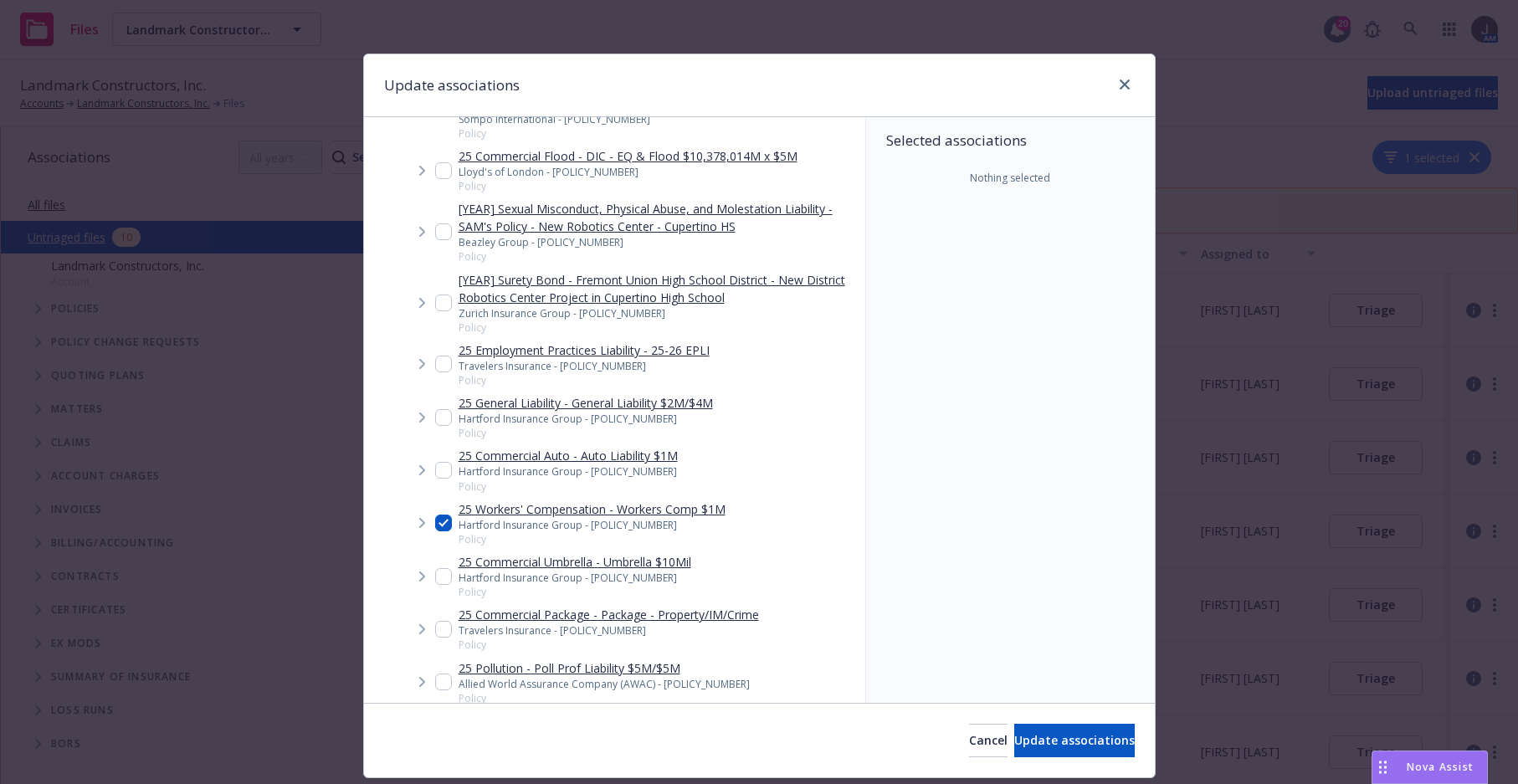 checkbox on "true" 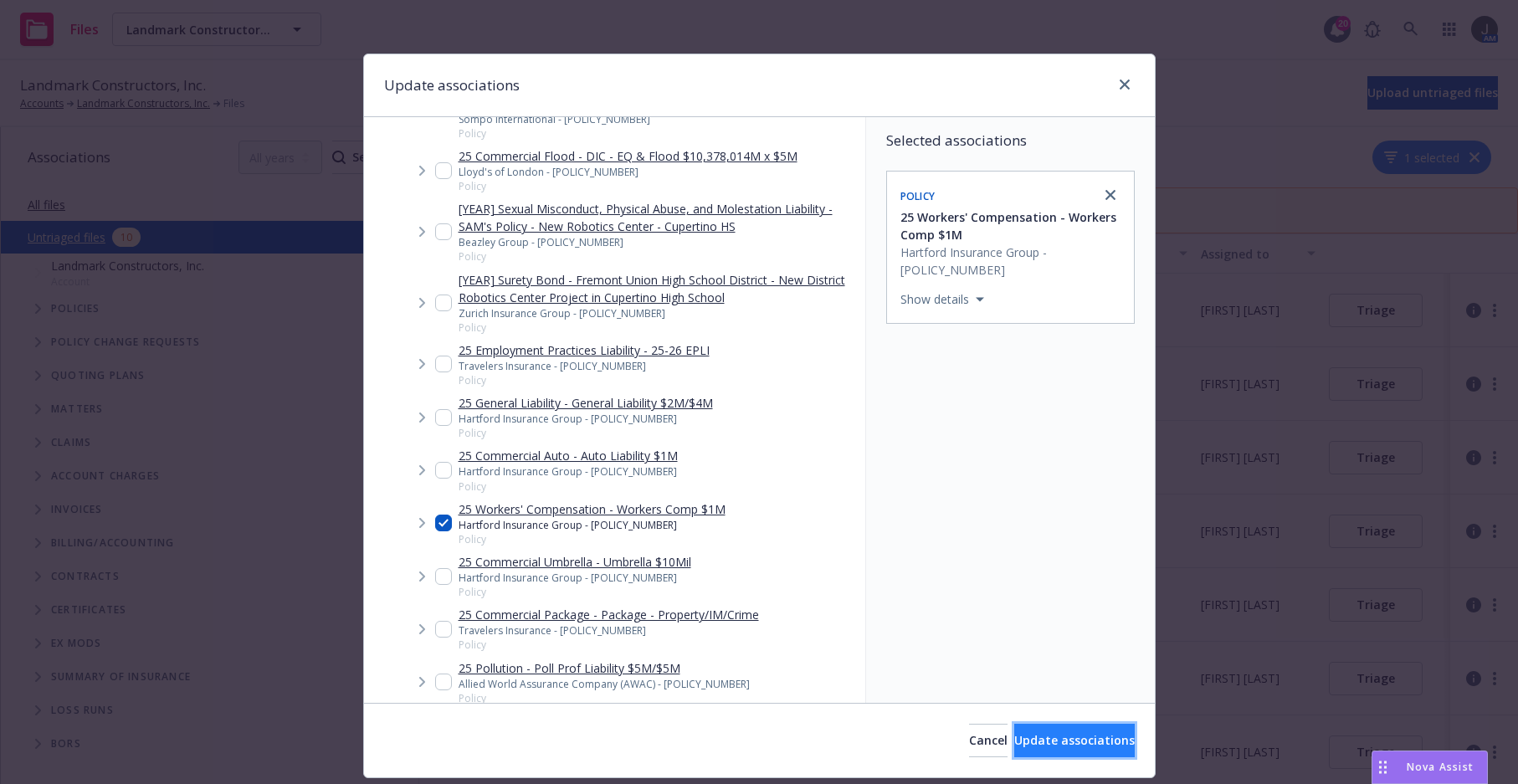 click on "Update associations" at bounding box center (1074, 740) 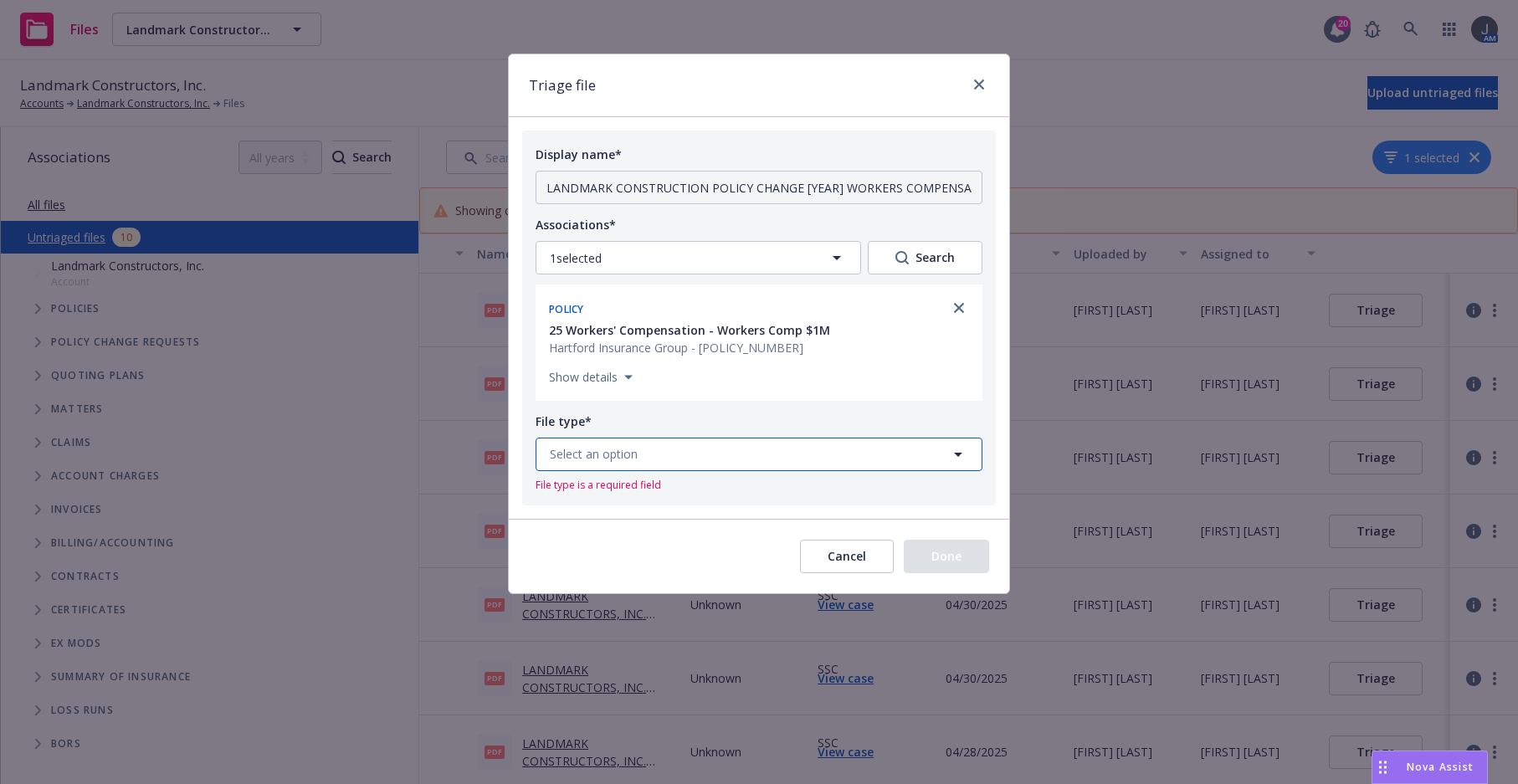 click on "Select an option" at bounding box center (759, 454) 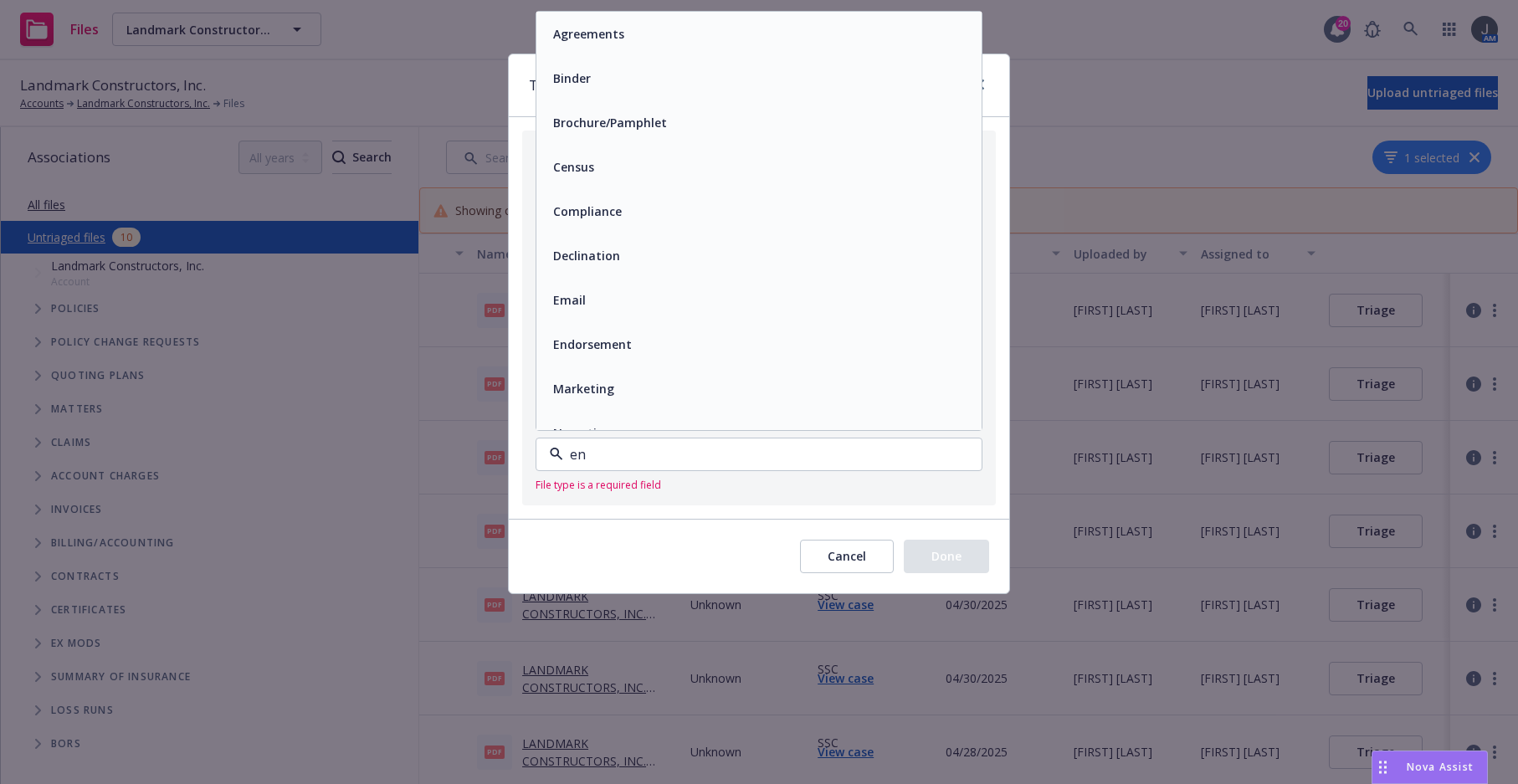 type on "end" 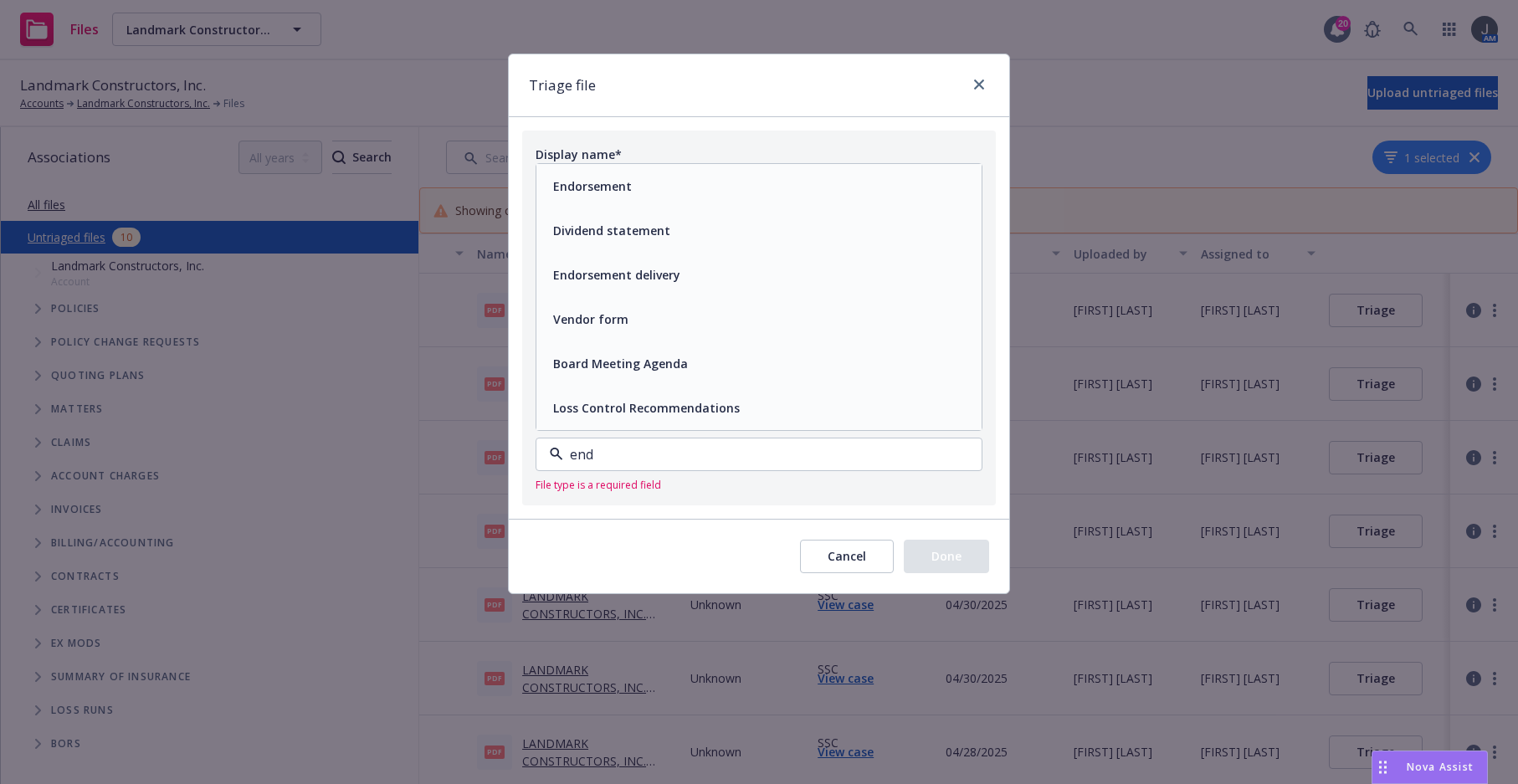 click on "Endorsement" at bounding box center [759, 186] 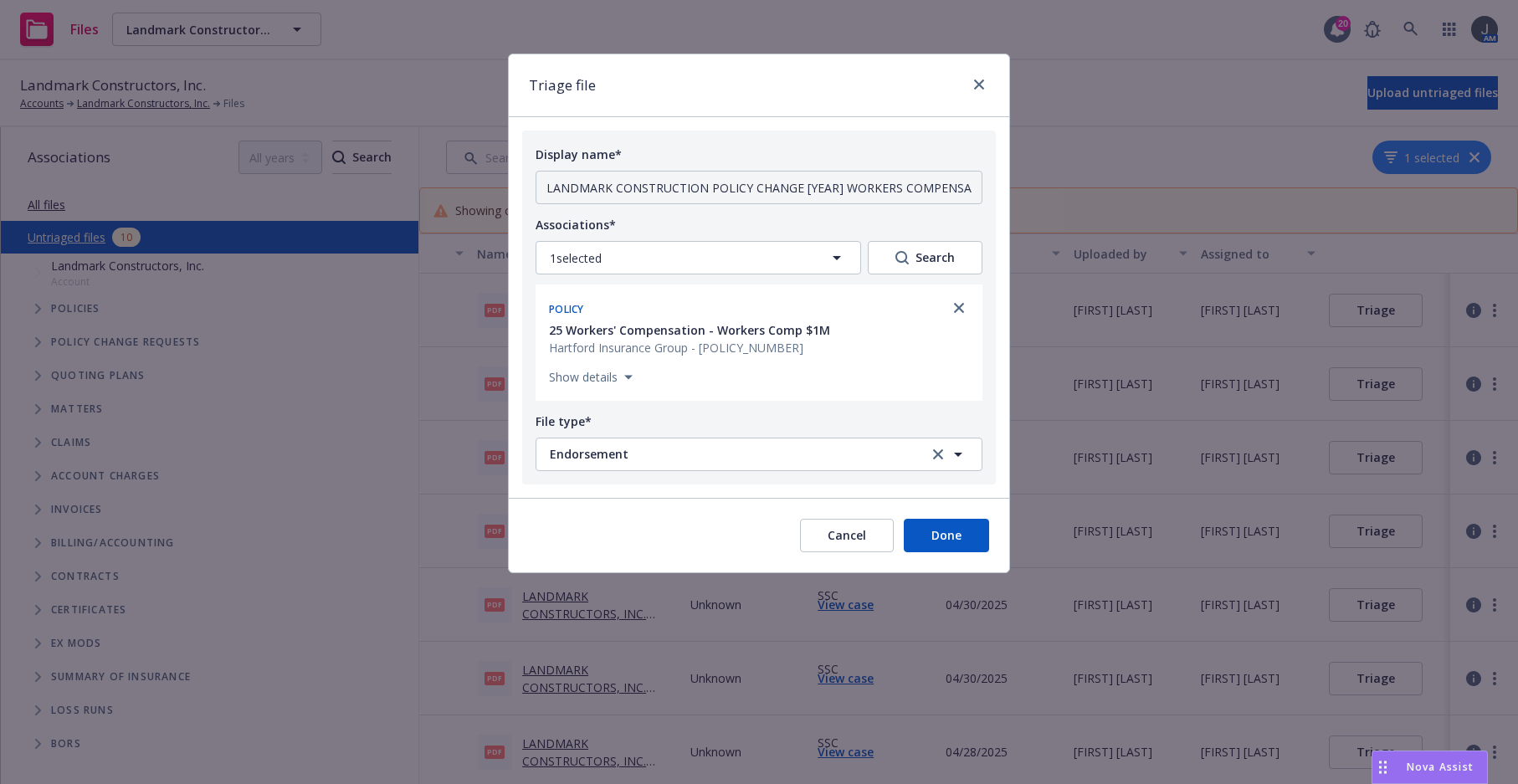 click on "Done" at bounding box center (946, 535) 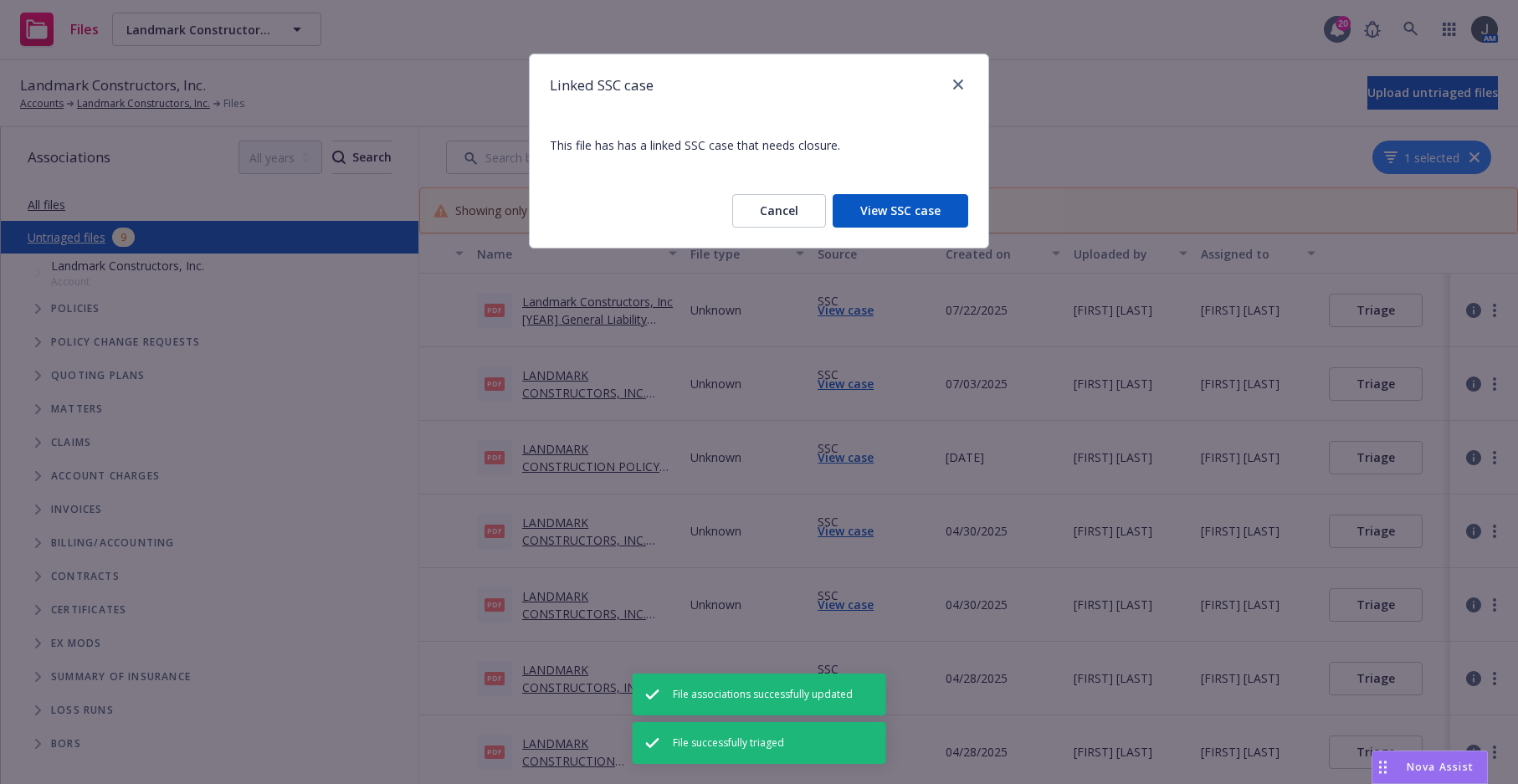 click on "View SSC case" at bounding box center [900, 211] 